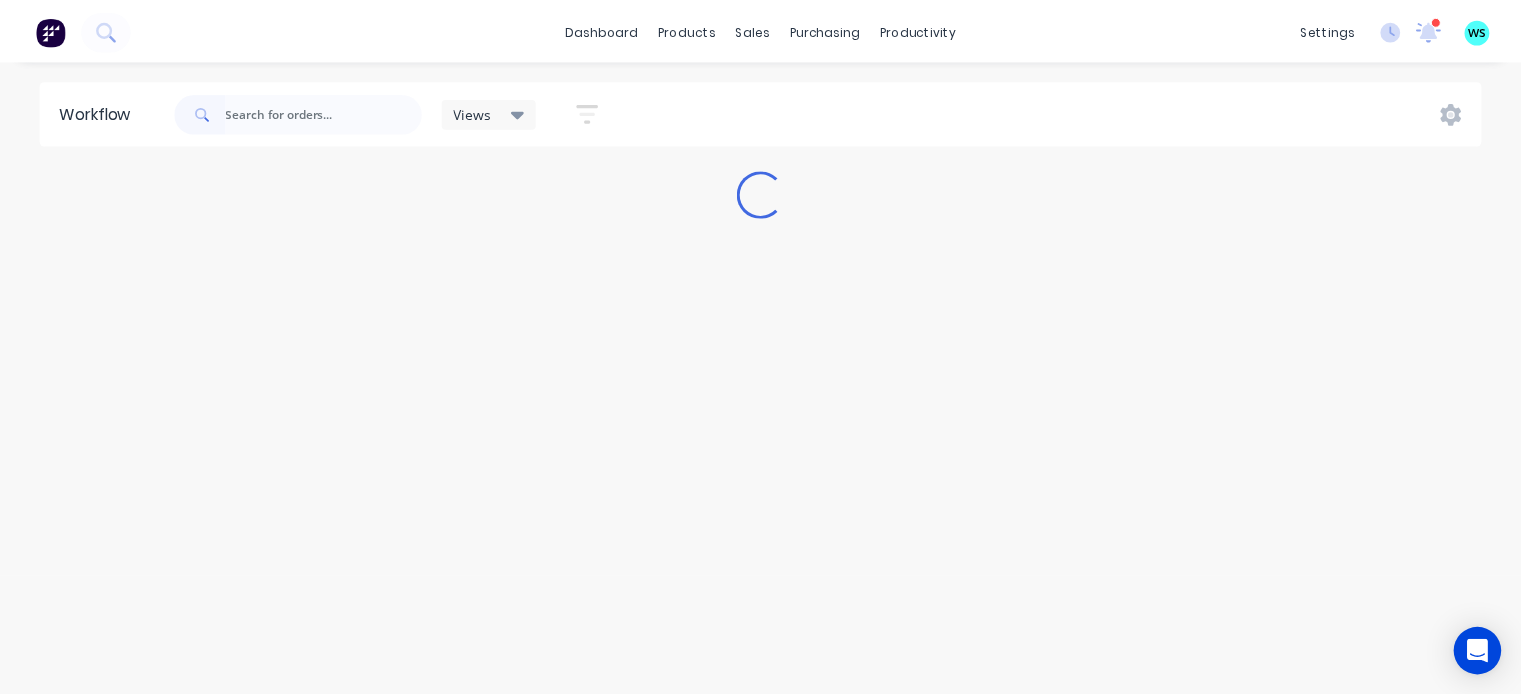 scroll, scrollTop: 0, scrollLeft: 0, axis: both 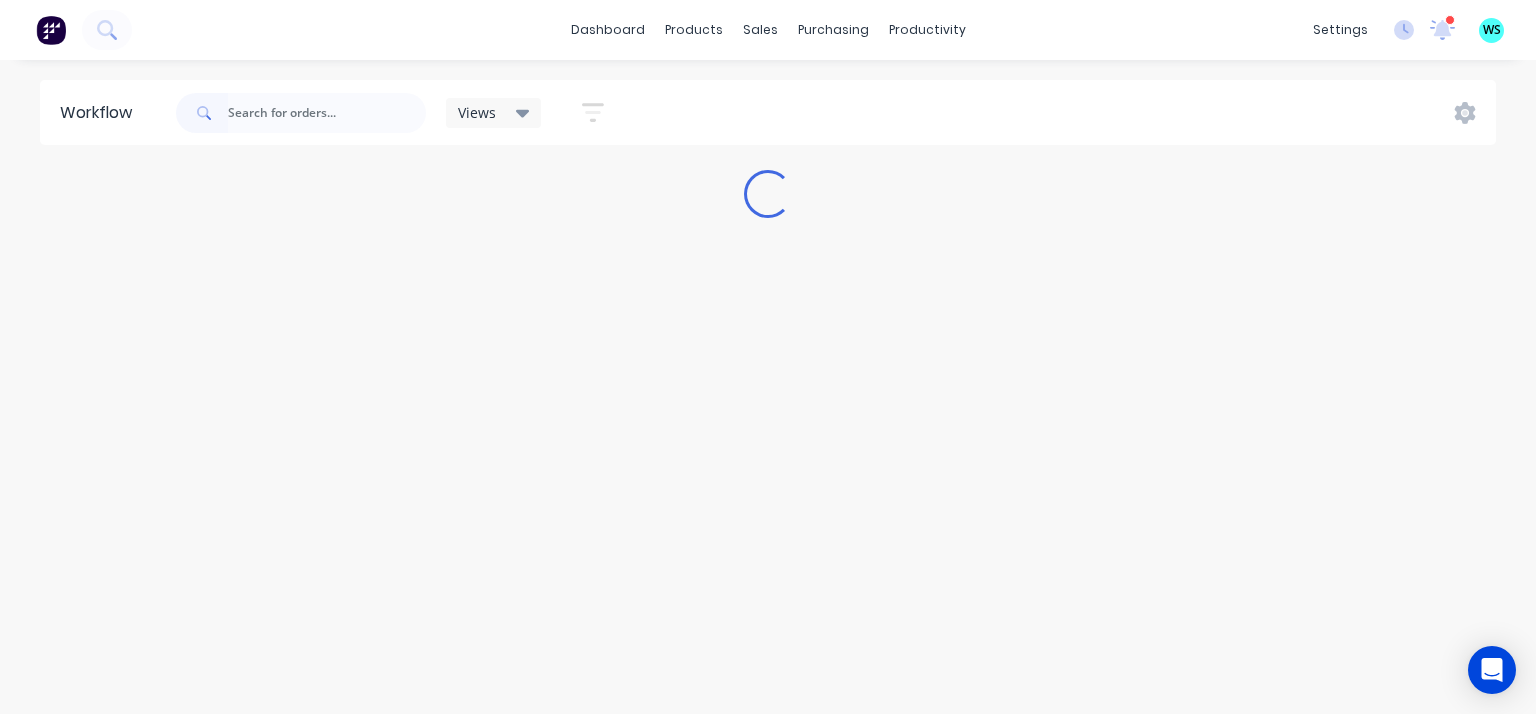 type 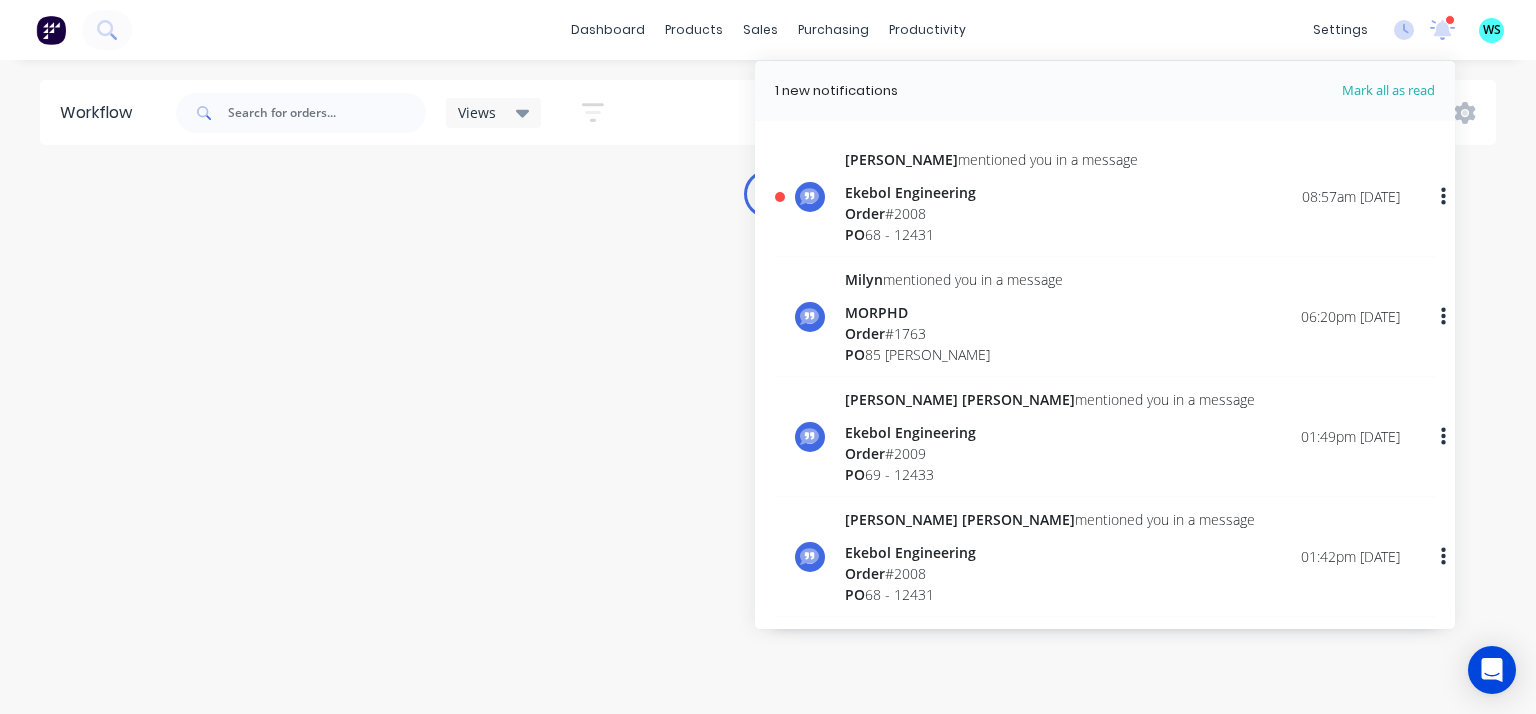 click 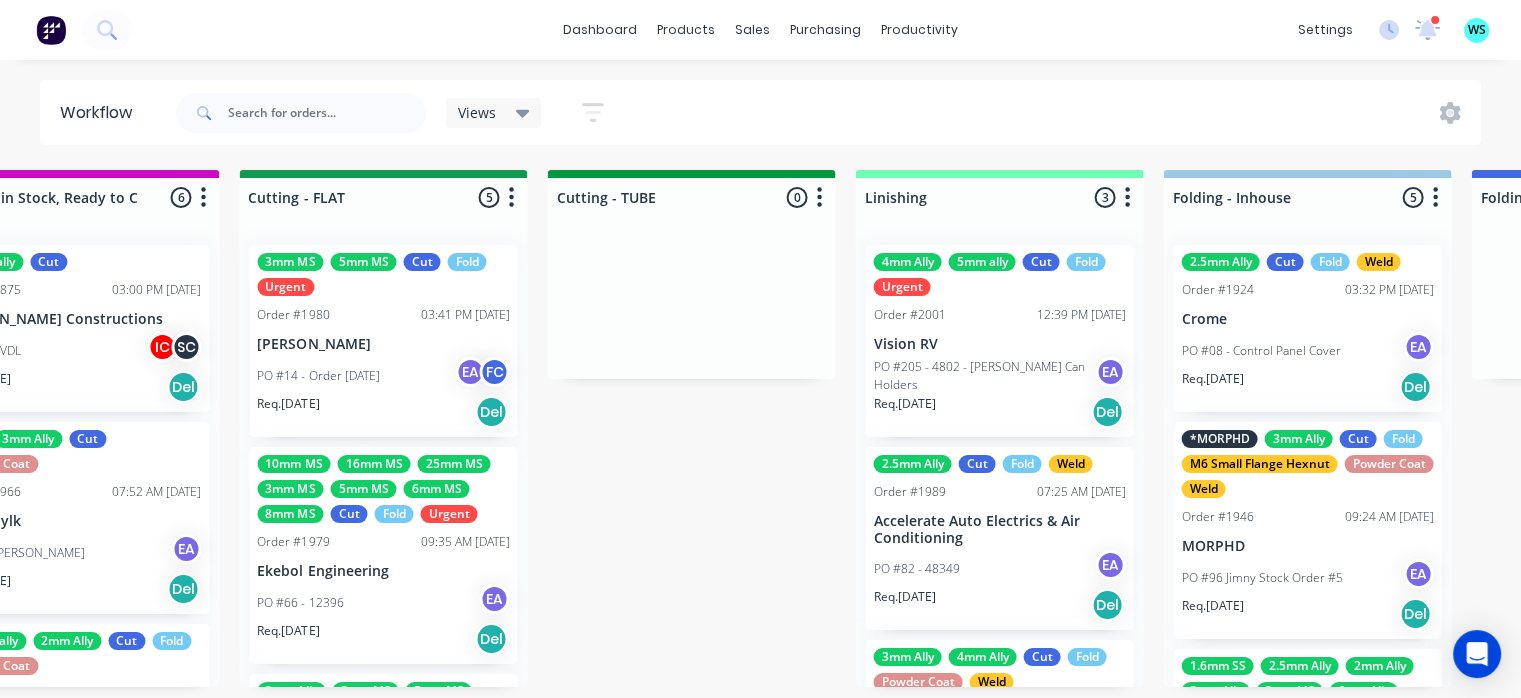 scroll, scrollTop: 0, scrollLeft: 4000, axis: horizontal 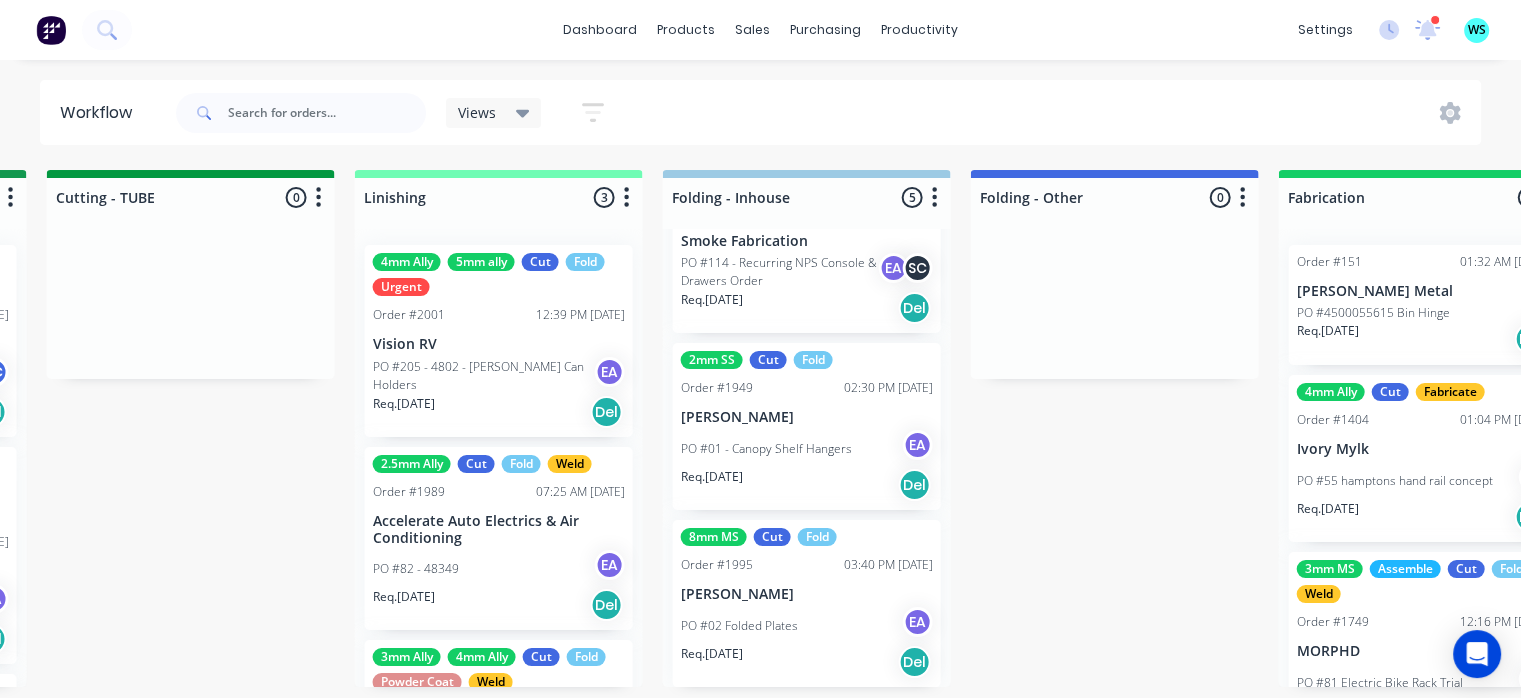 click on "PO #205 - 4802 - [PERSON_NAME] Can Holders" at bounding box center (484, 376) 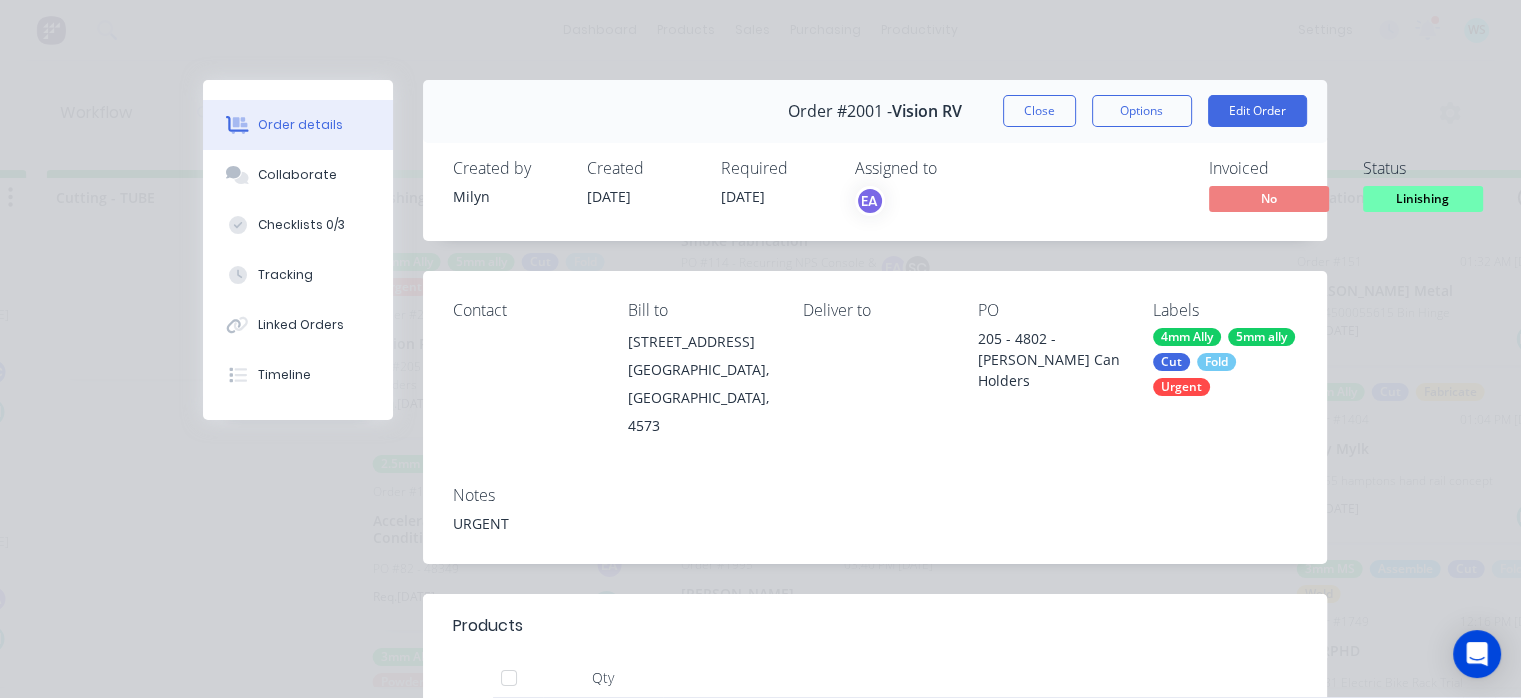 click on "Checklists 0/3" at bounding box center [301, 225] 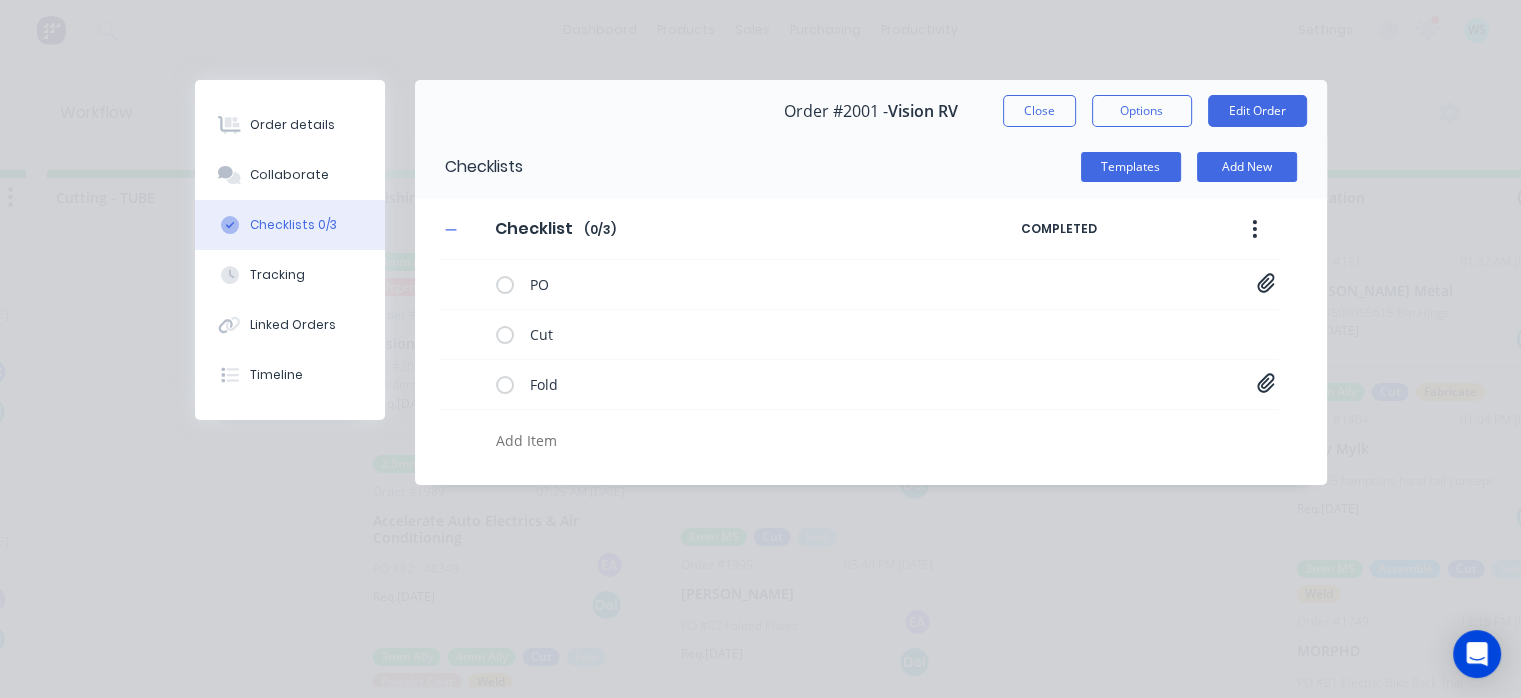 click 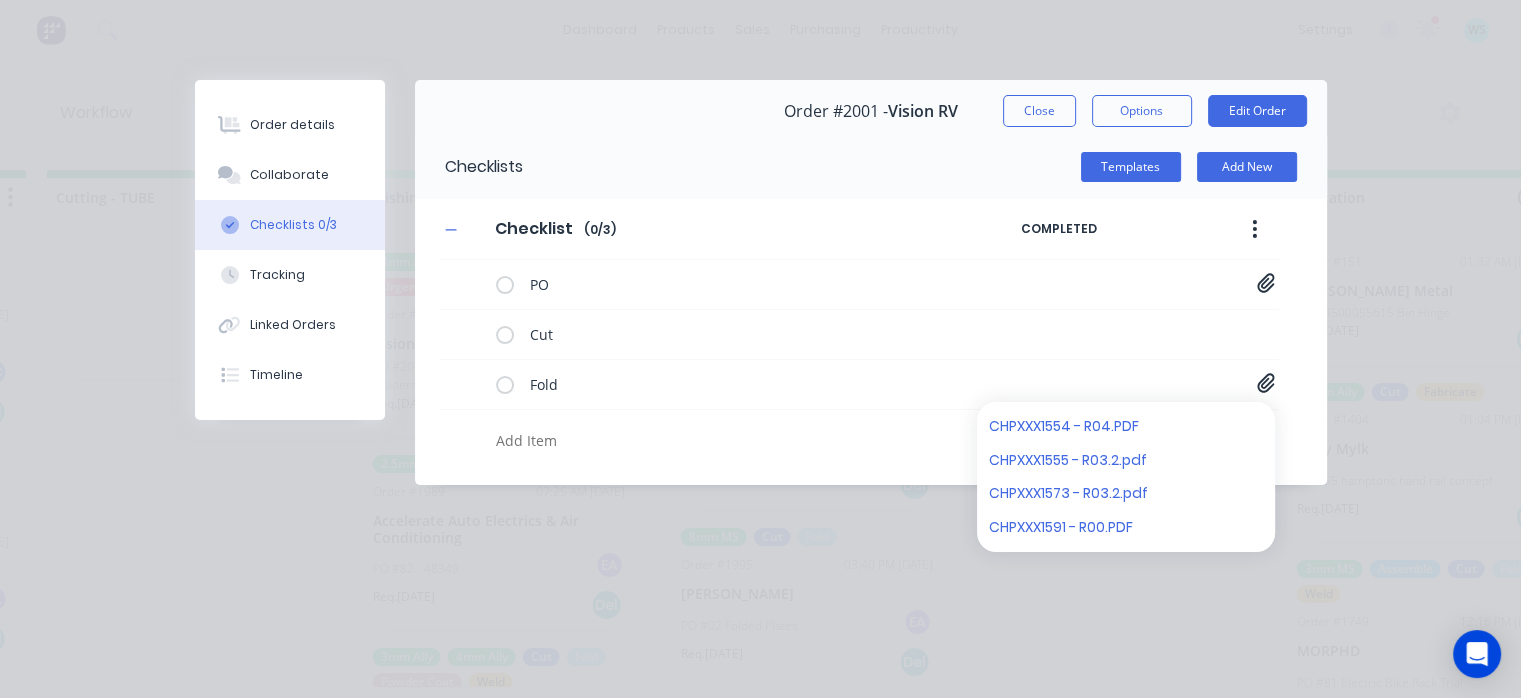 click on "CHPXXX1554 - R04.PDF" at bounding box center (1105, 426) 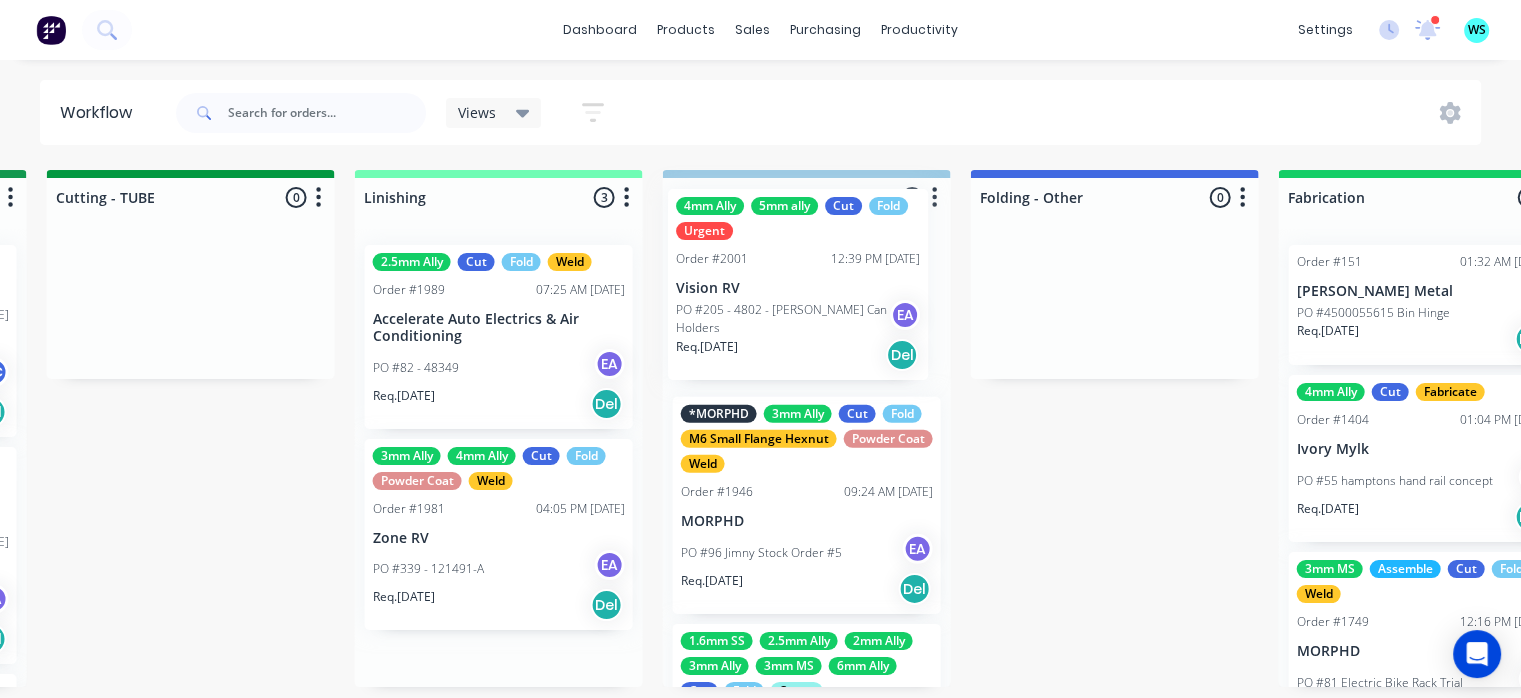 drag, startPoint x: 469, startPoint y: 324, endPoint x: 602, endPoint y: 313, distance: 133.45412 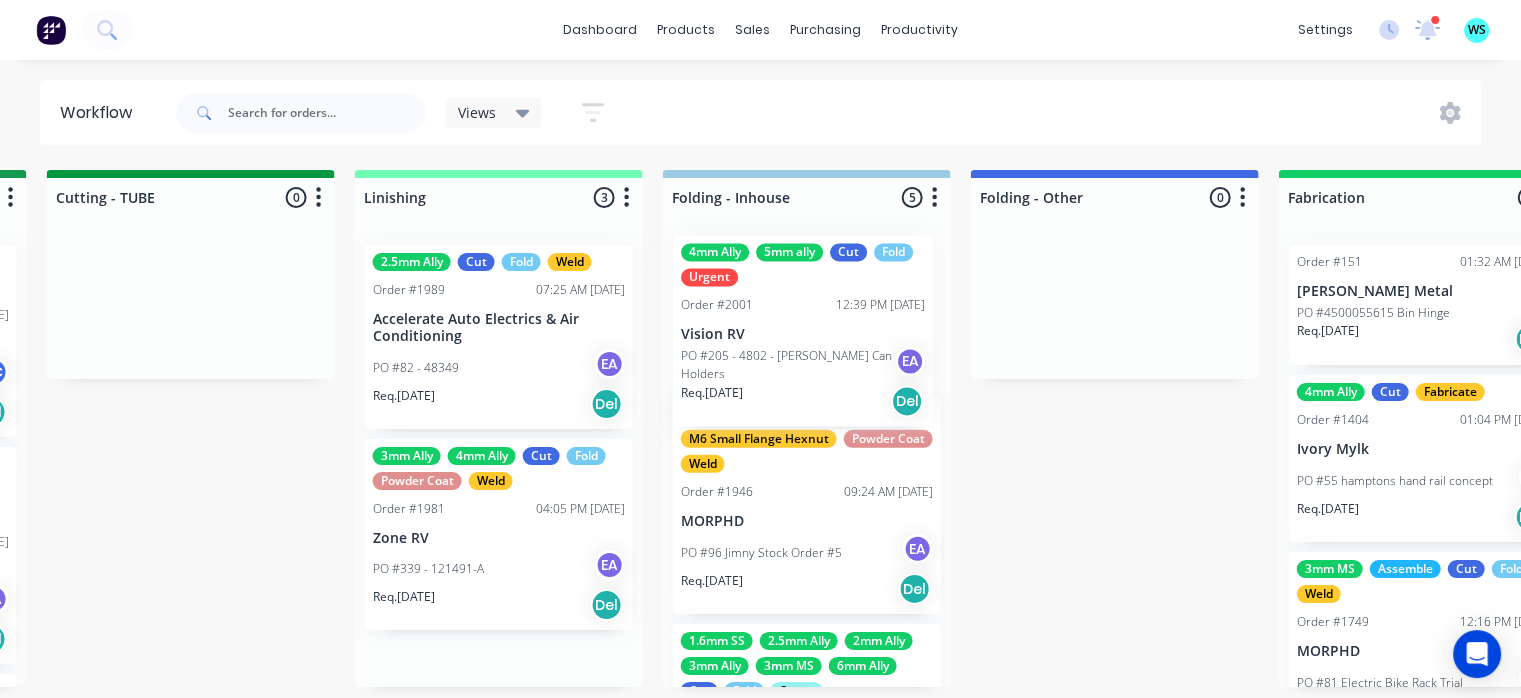 scroll, scrollTop: 182, scrollLeft: 0, axis: vertical 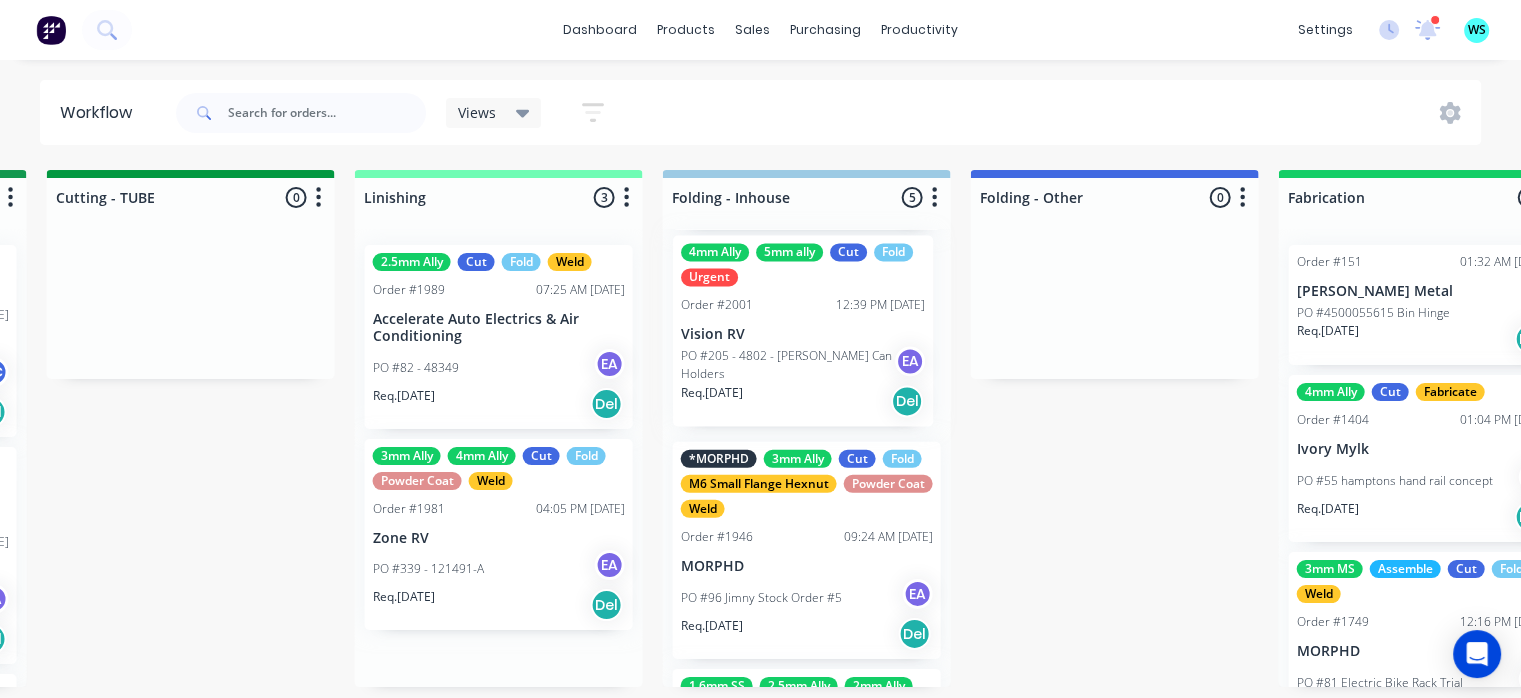 click on "PO #82 - 48349
EA" at bounding box center [499, 368] 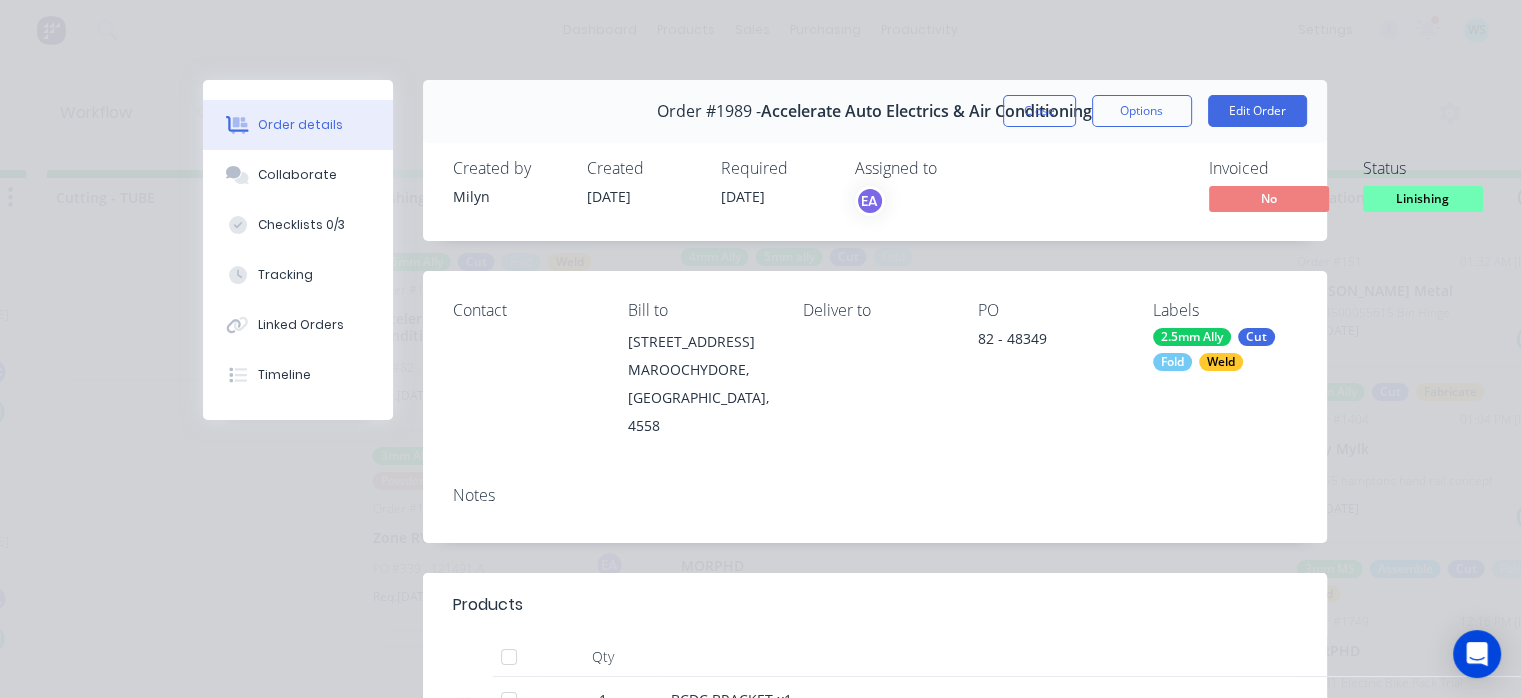 click on "Checklists 0/3" at bounding box center (301, 225) 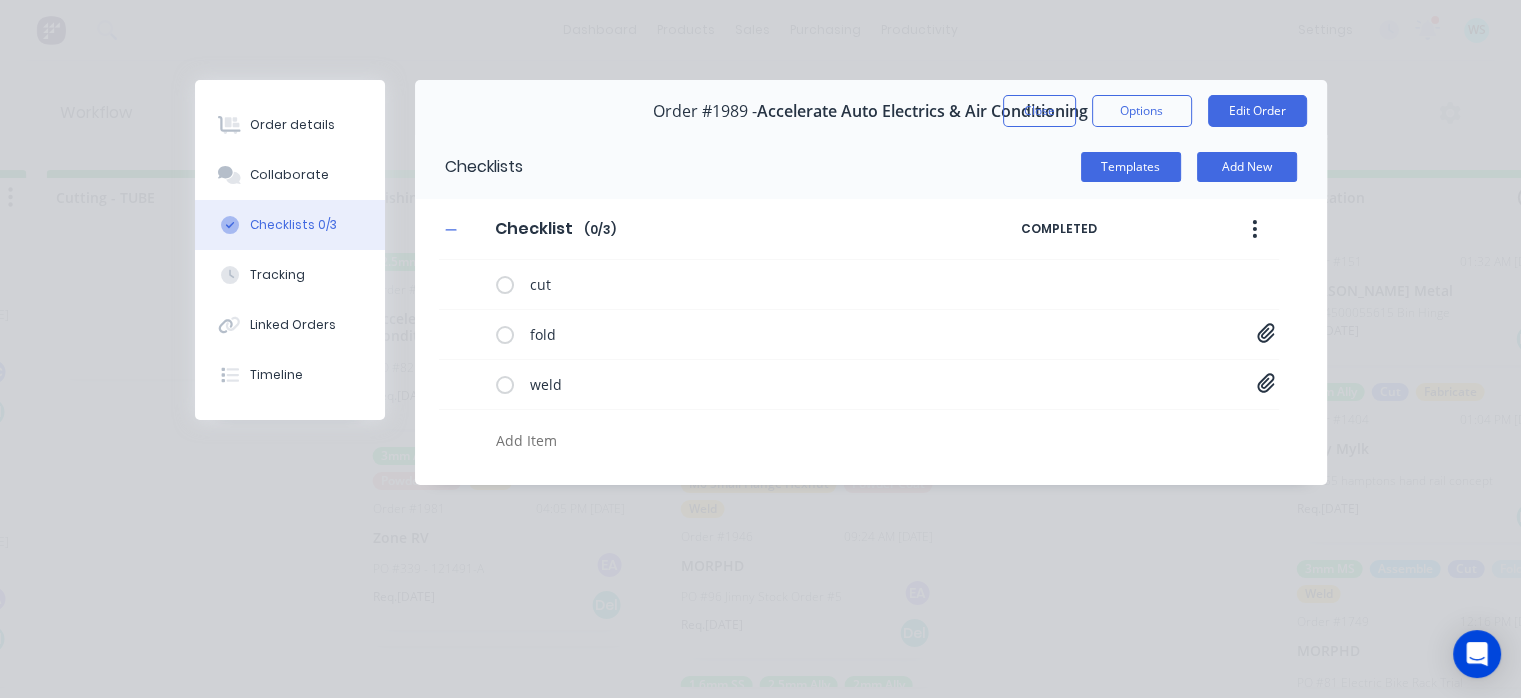 click 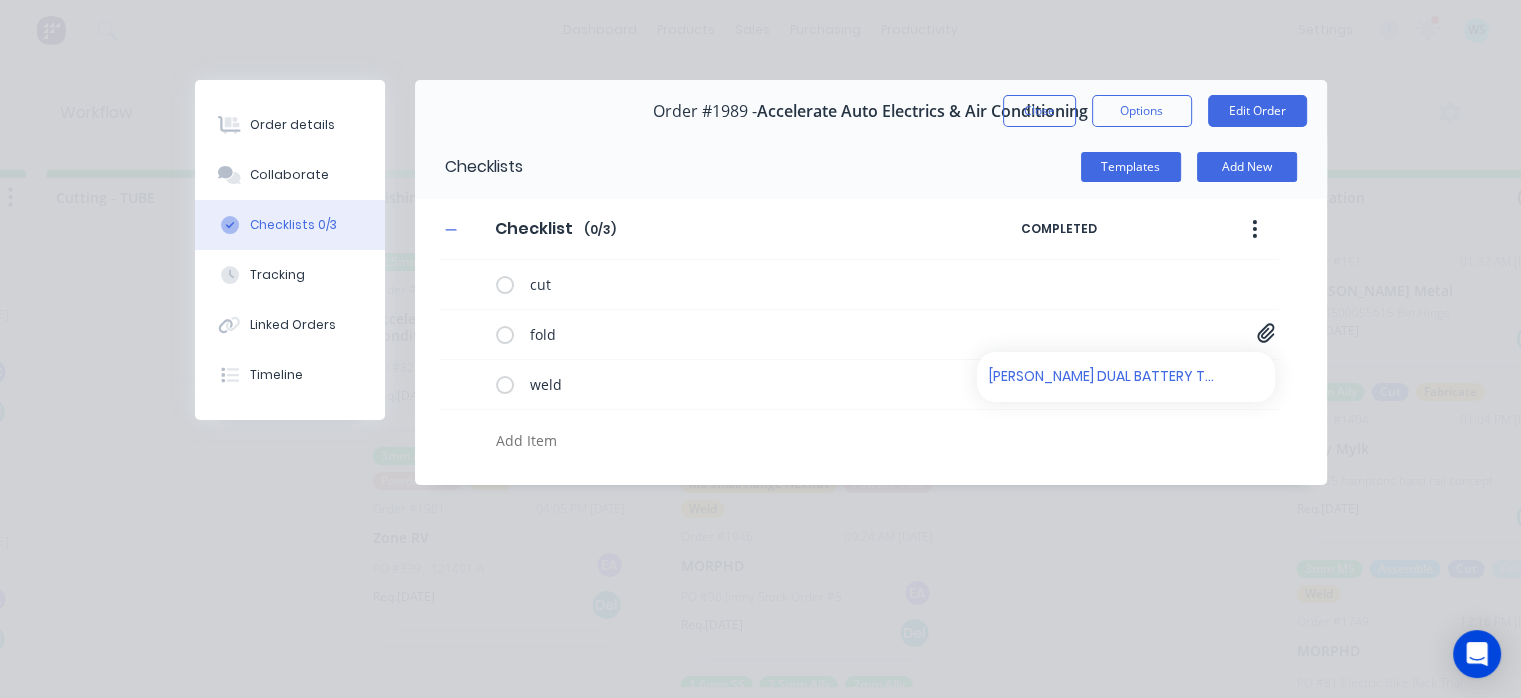 click on "[PERSON_NAME] DUAL BATTERY TRAY MK1 DRAWING.pdf" at bounding box center [1105, 376] 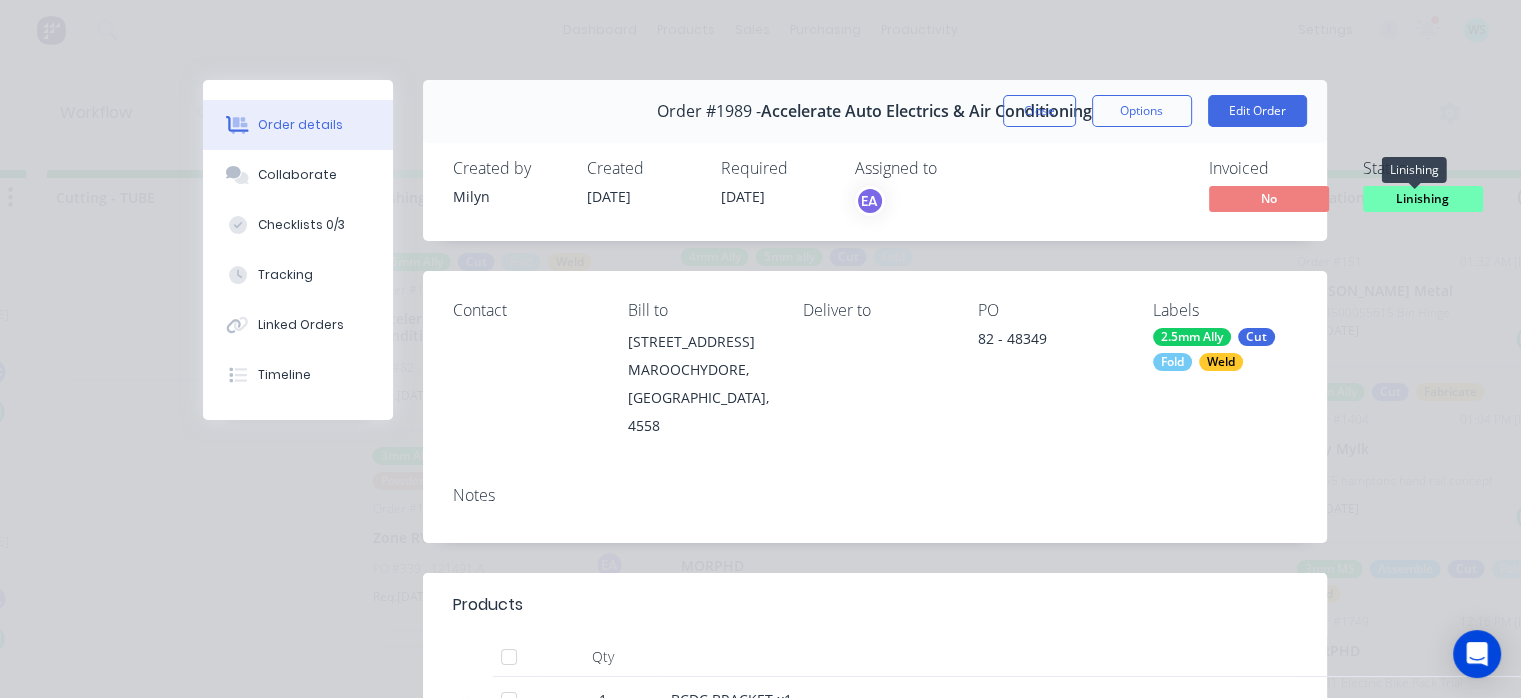 click on "Linishing" at bounding box center [1423, 198] 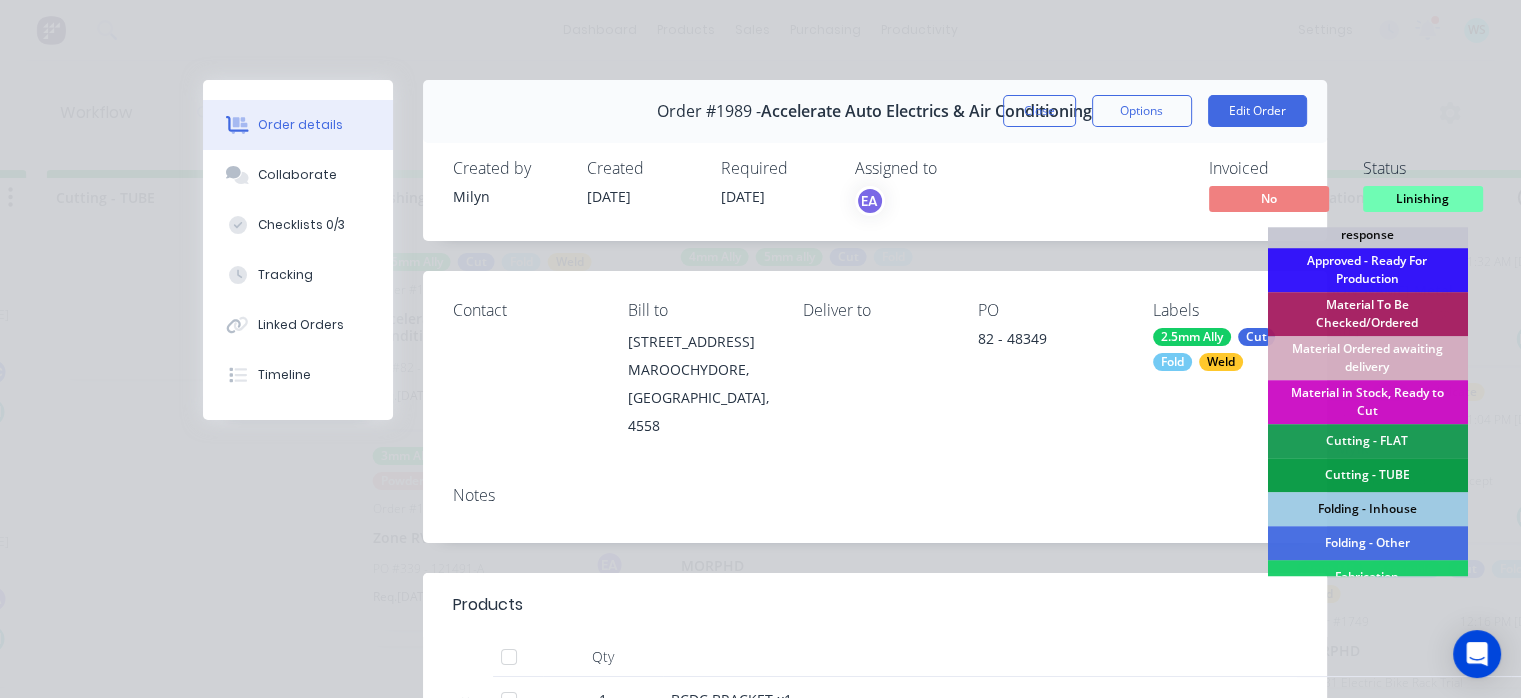 scroll, scrollTop: 500, scrollLeft: 0, axis: vertical 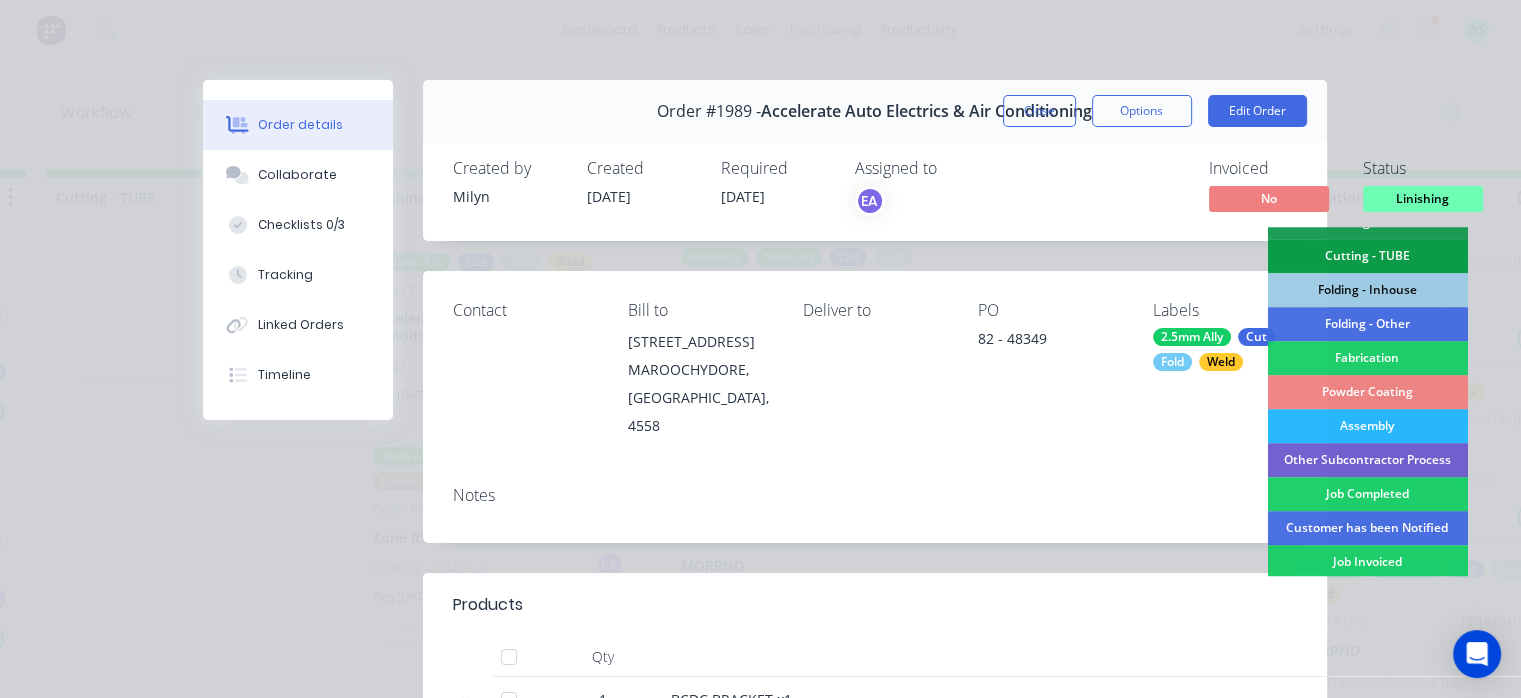 click on "Folding - Inhouse" at bounding box center [1367, 290] 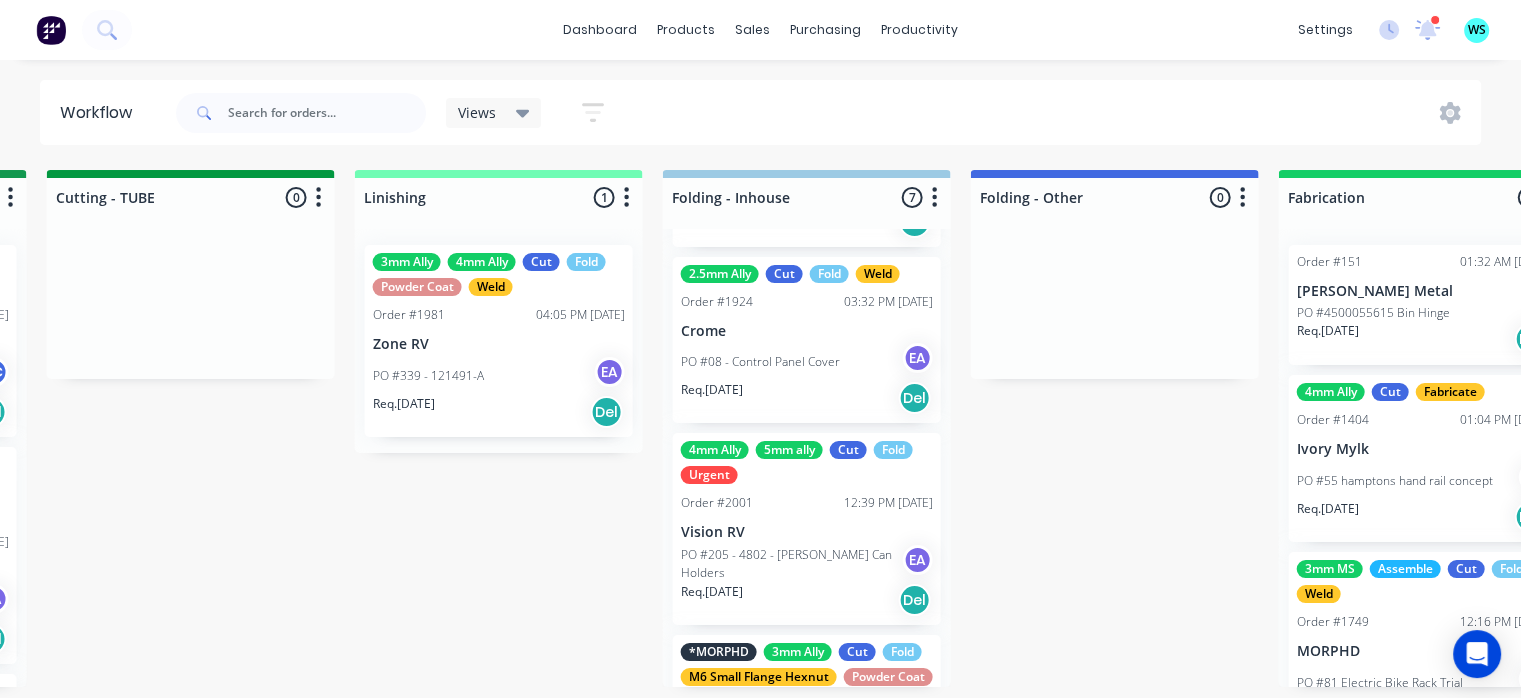 click on "PO #339 - 121491-A EA" at bounding box center [499, 376] 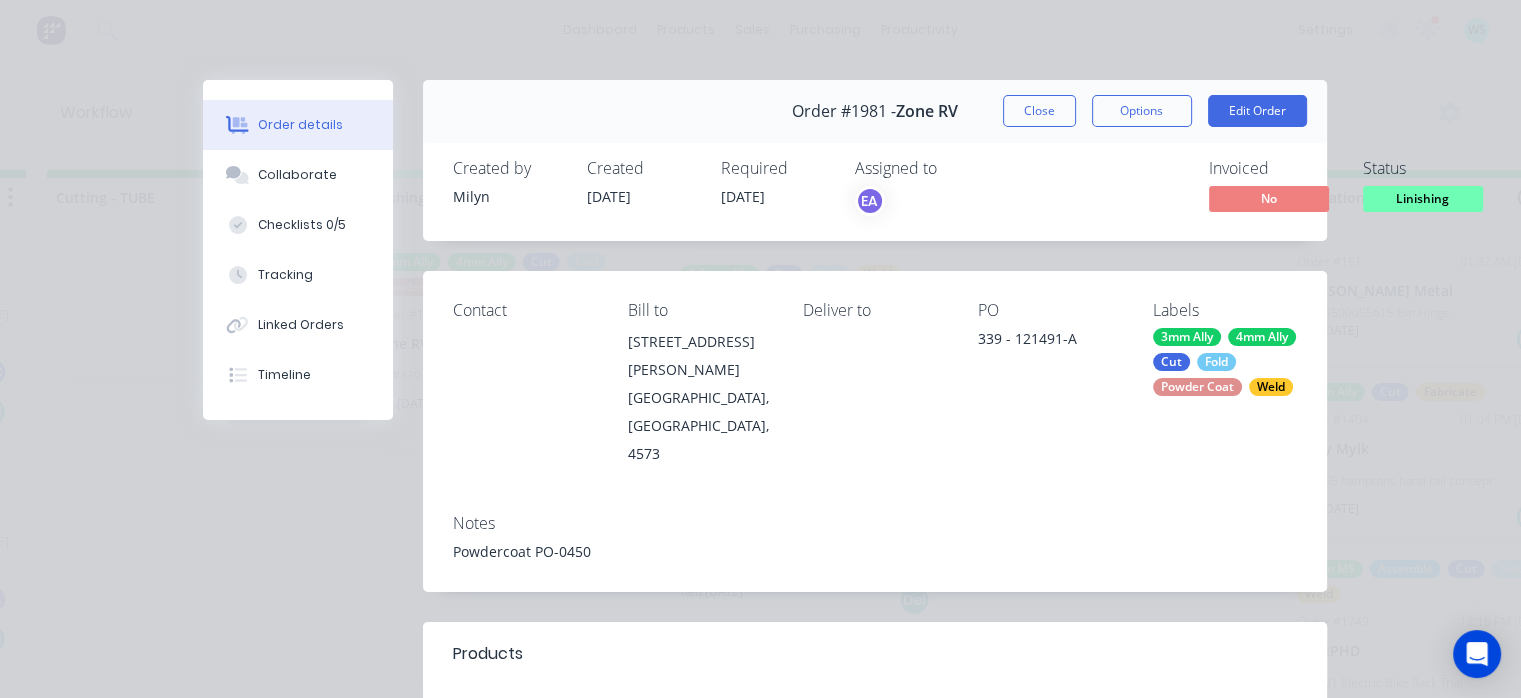 click on "Checklists 0/5" at bounding box center (298, 225) 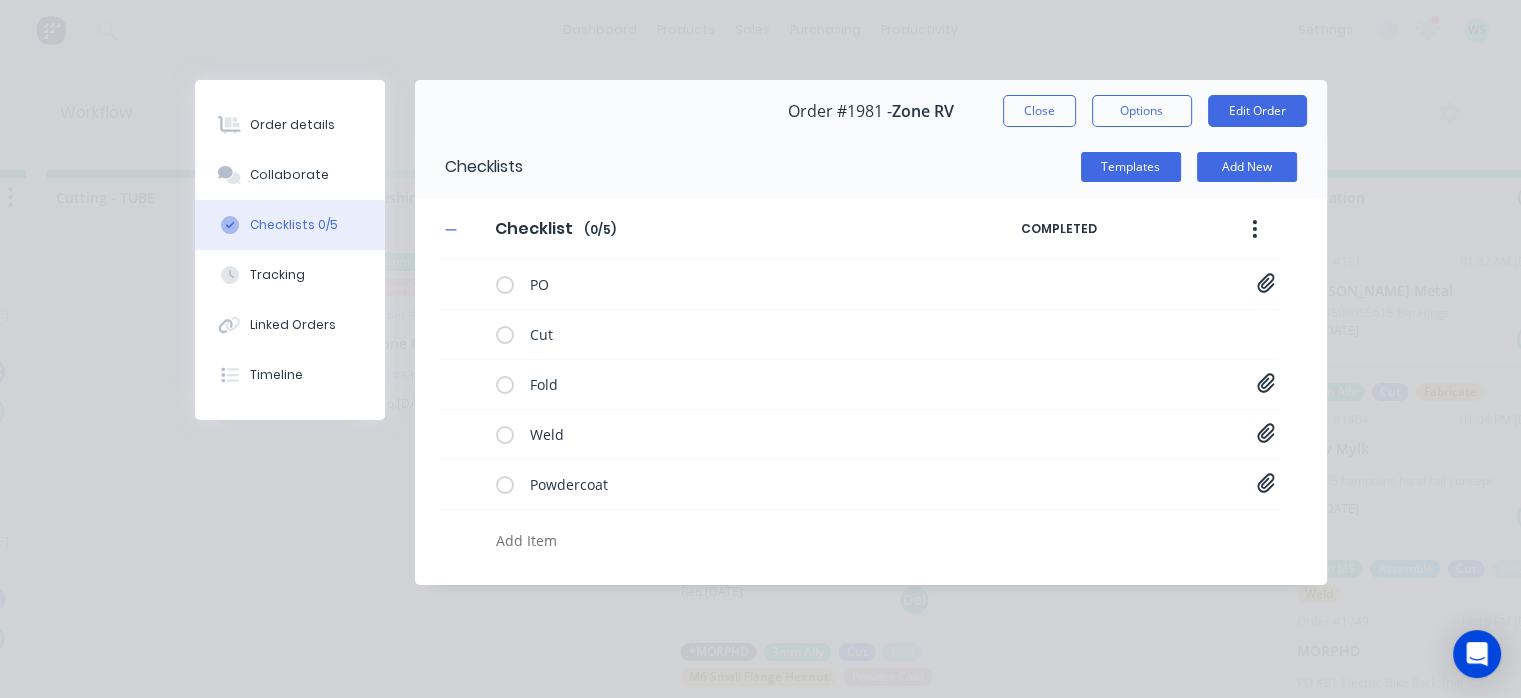 click 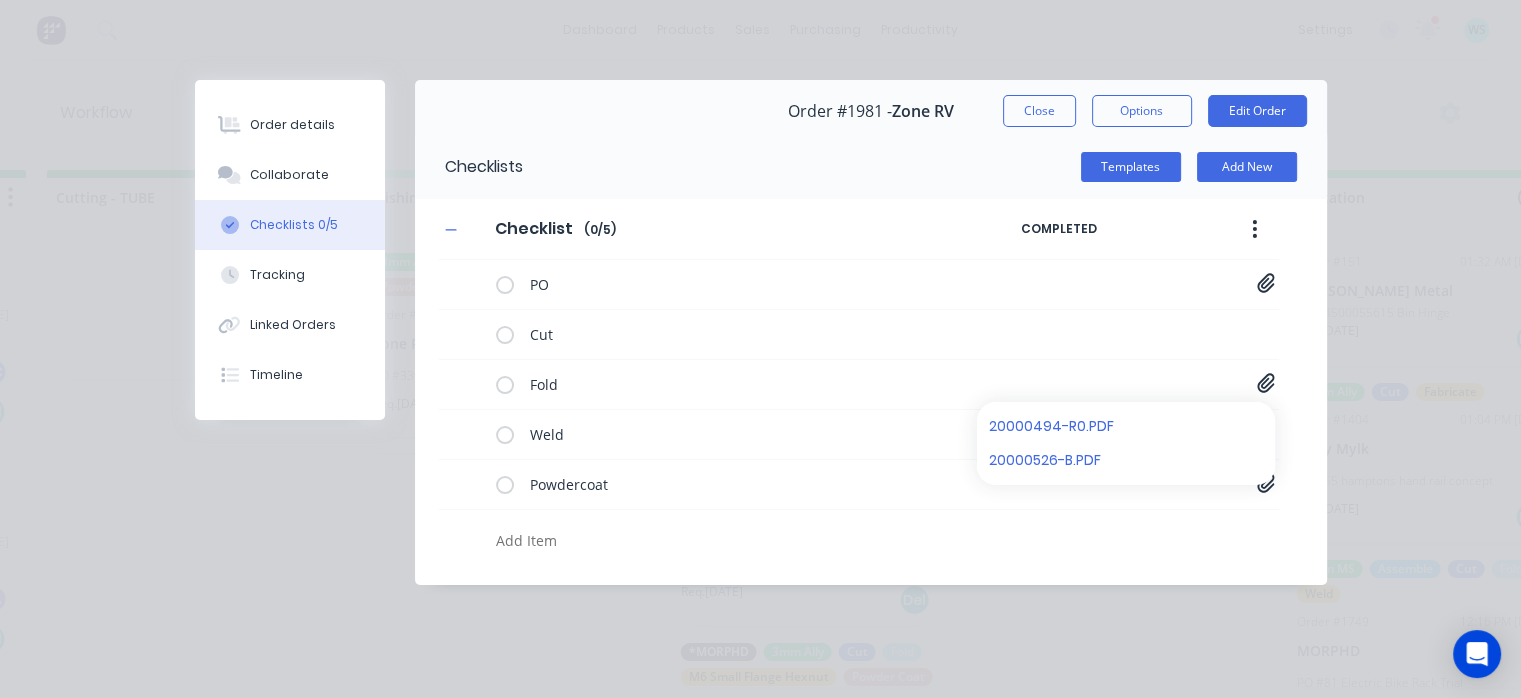 click on "20000494-R0.PDF" at bounding box center (1105, 426) 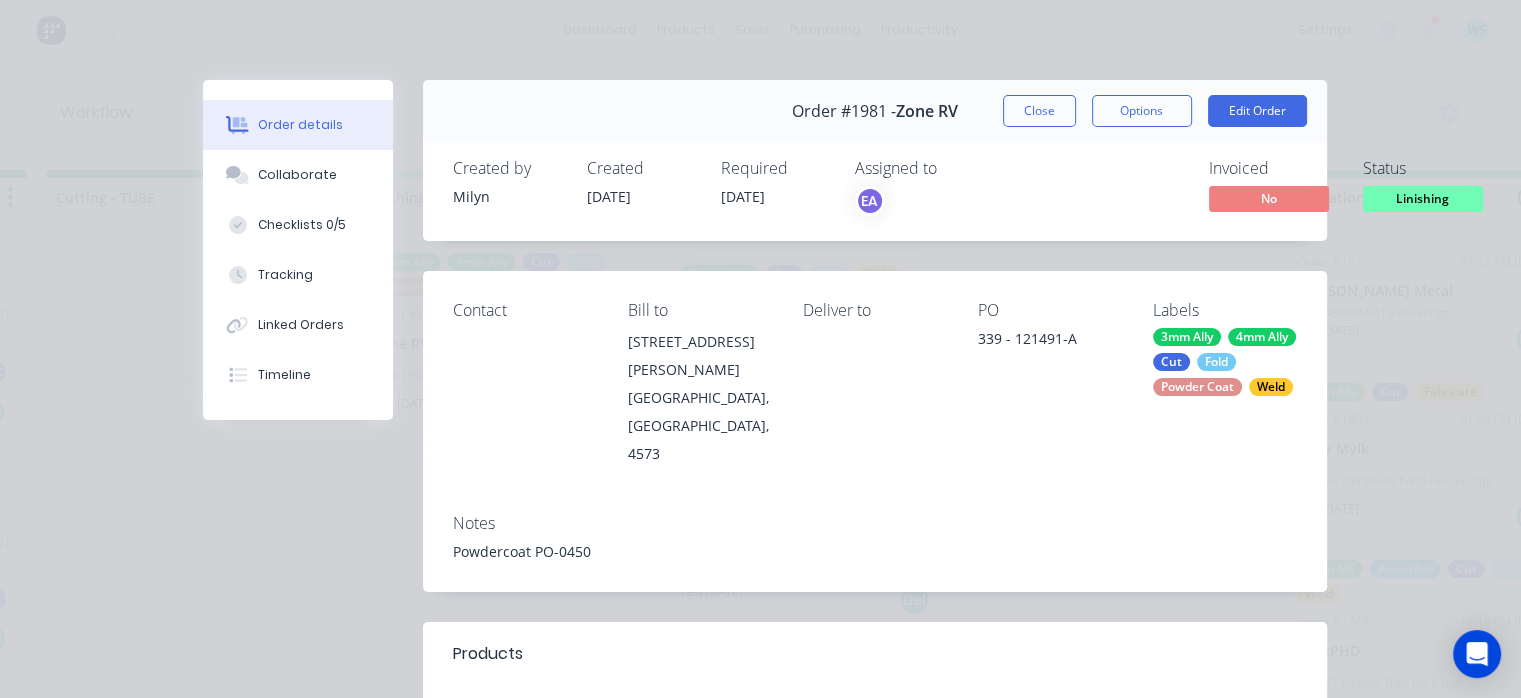 click on "Linishing" at bounding box center [1423, 198] 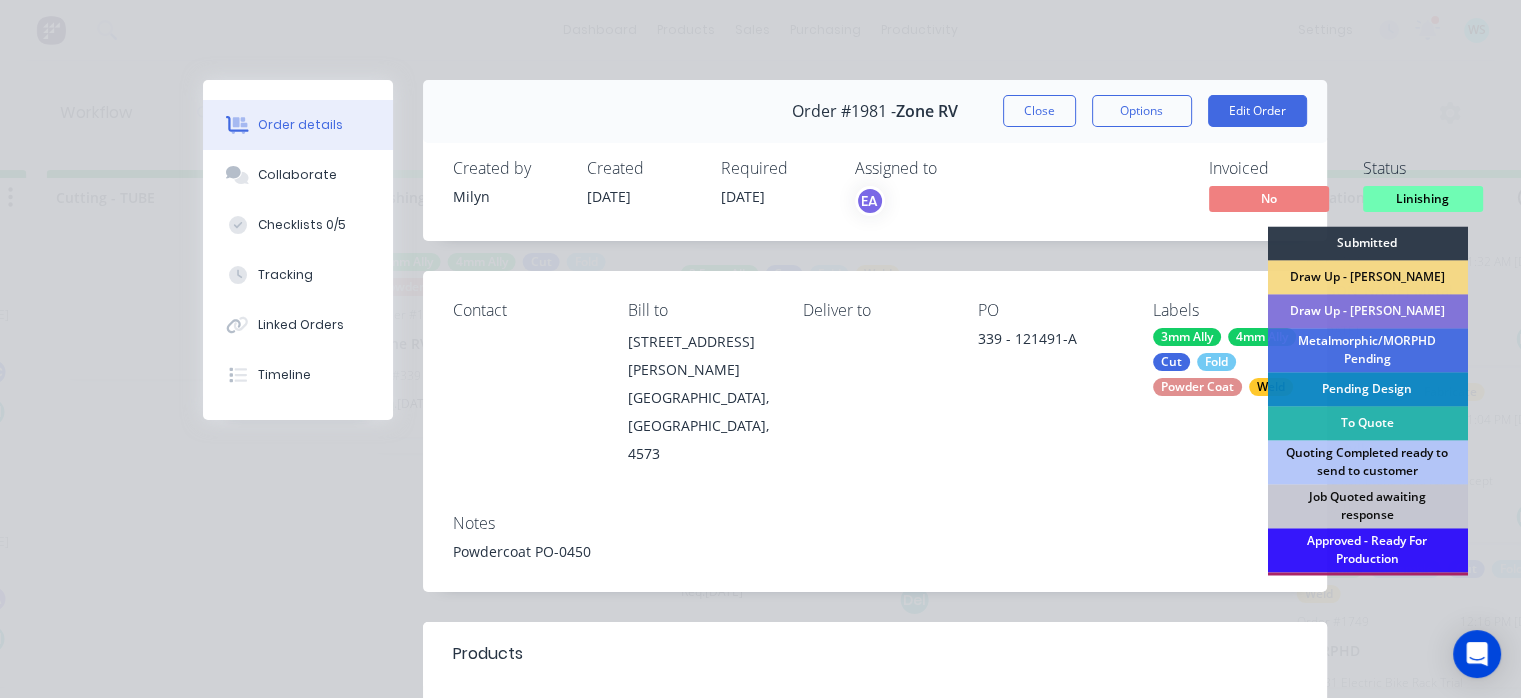 scroll, scrollTop: 400, scrollLeft: 0, axis: vertical 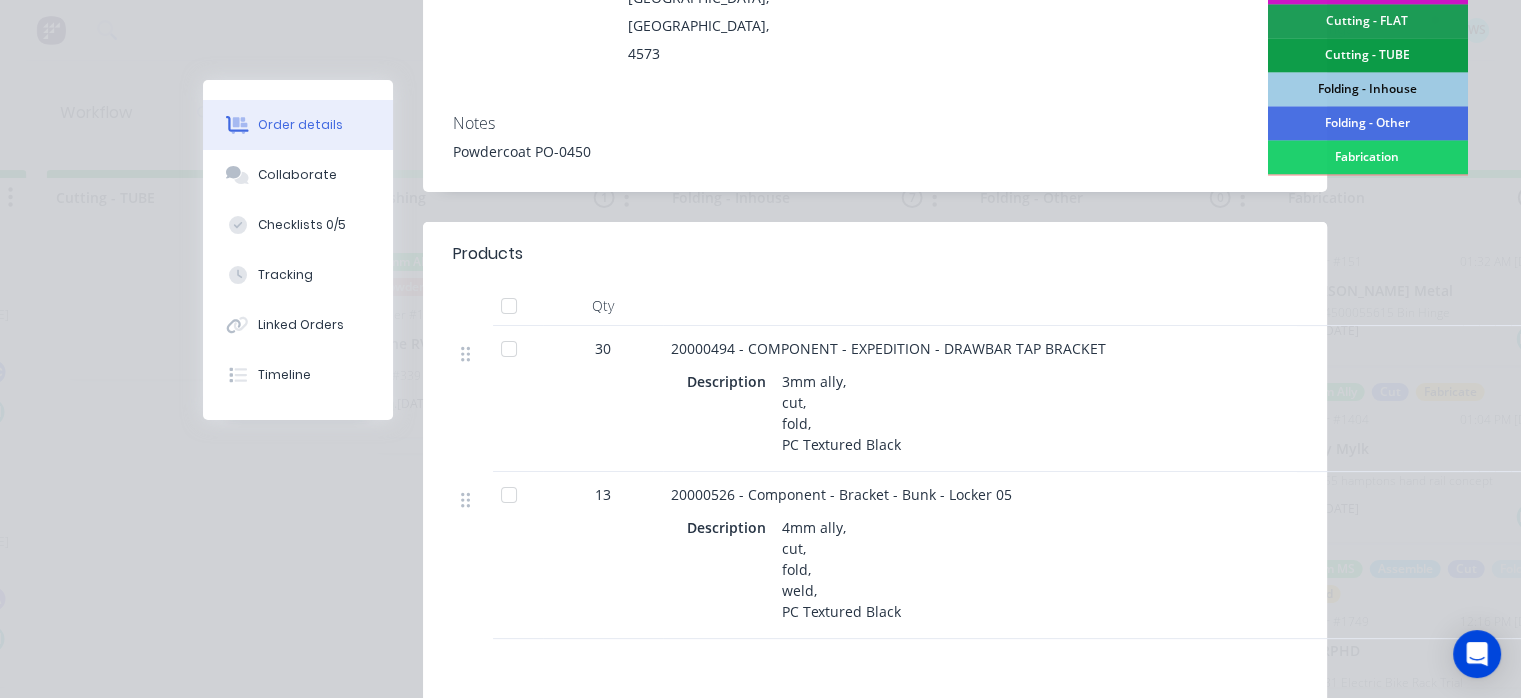 click on "Folding - Inhouse" at bounding box center [1367, 89] 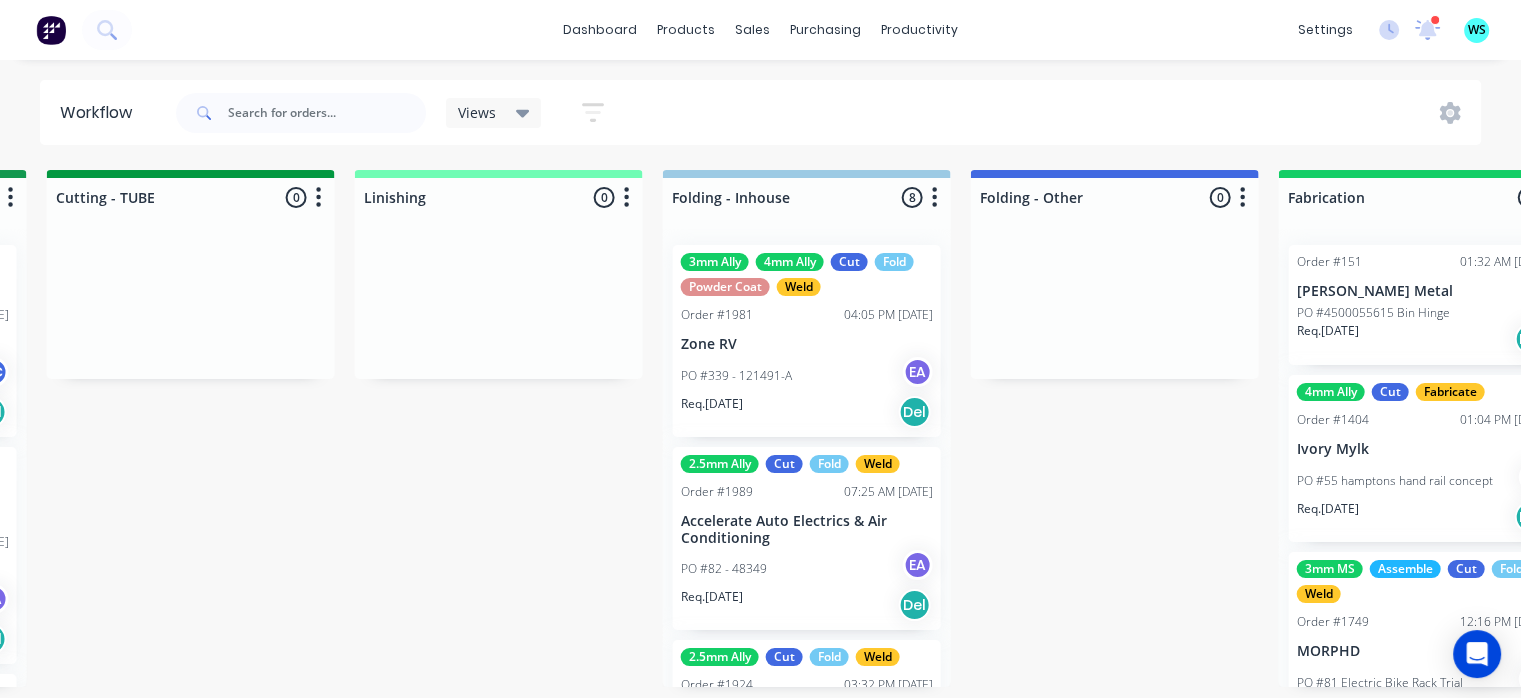 scroll, scrollTop: 0, scrollLeft: 0, axis: both 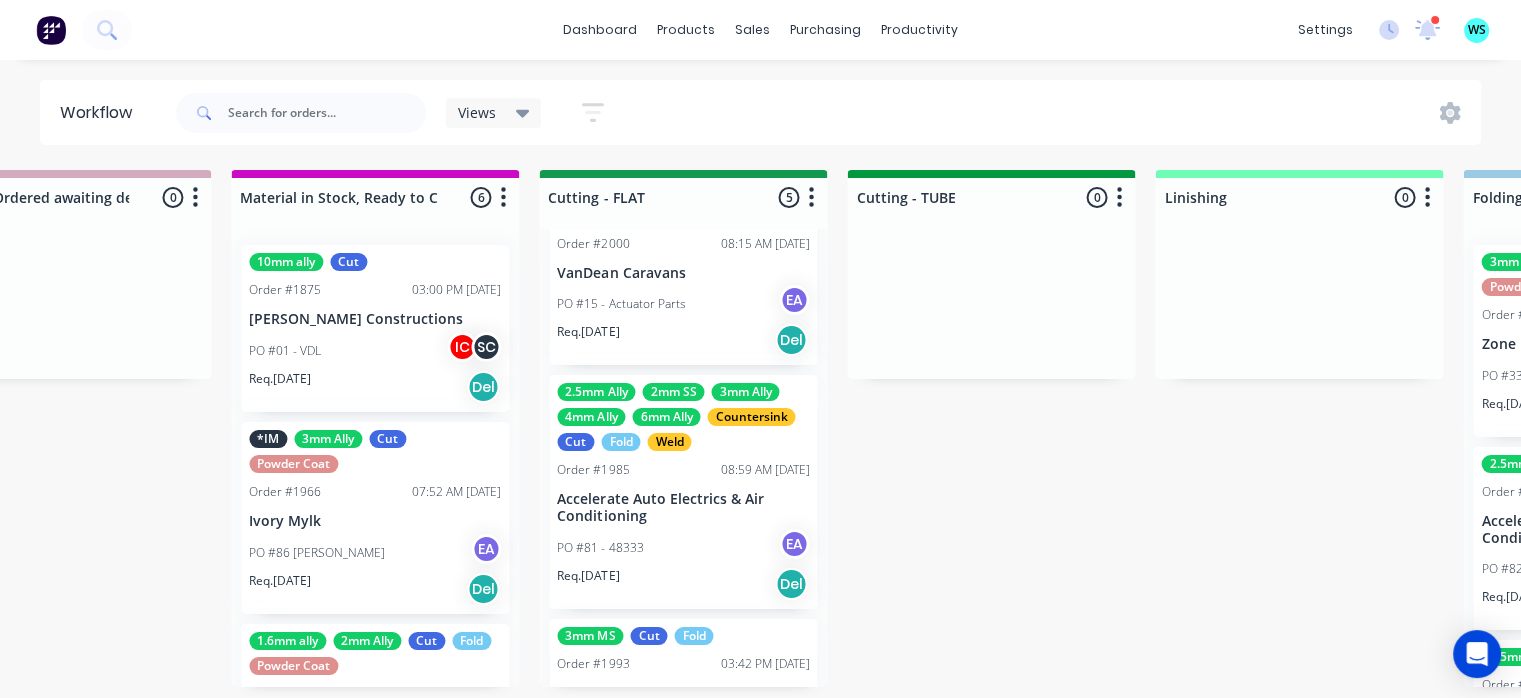 click on "Accelerate Auto Electrics & Air Conditioning" at bounding box center (683, 508) 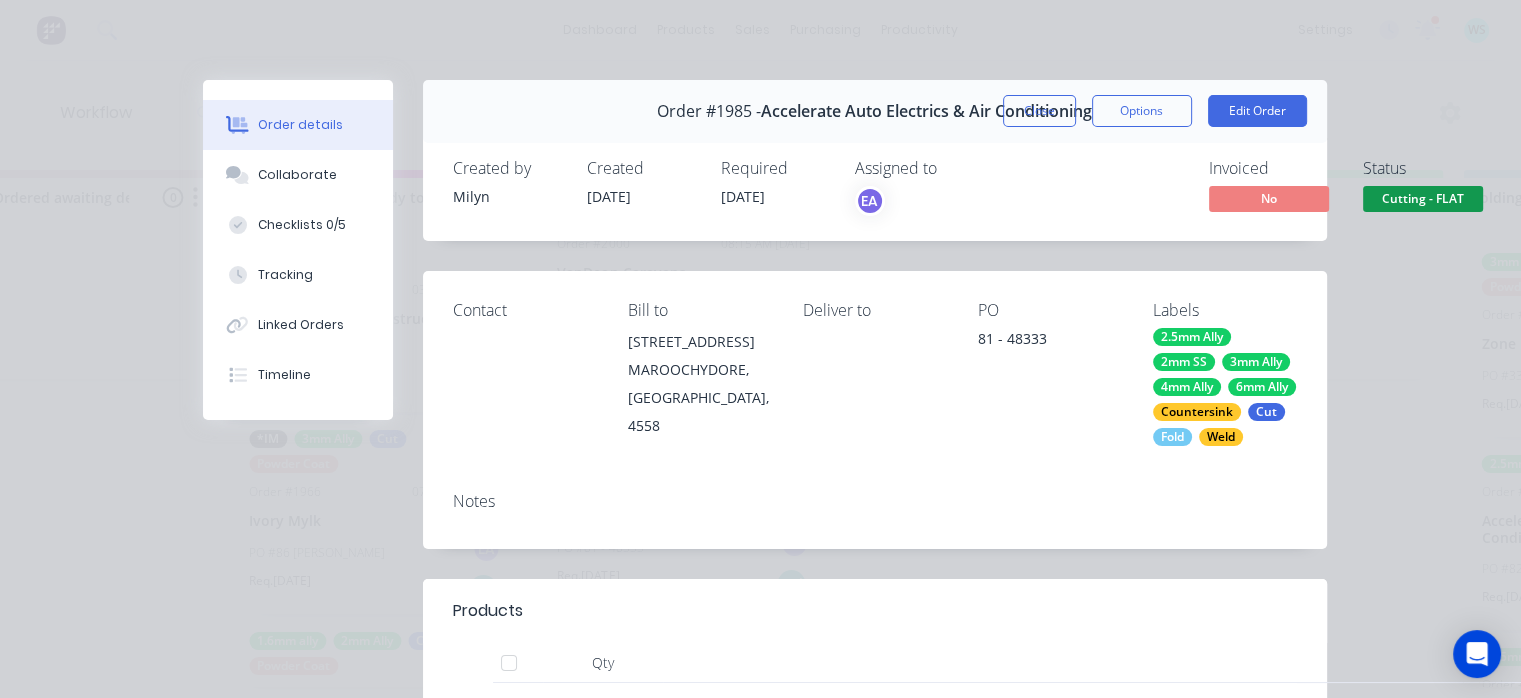 click on "Checklists 0/5" at bounding box center [302, 225] 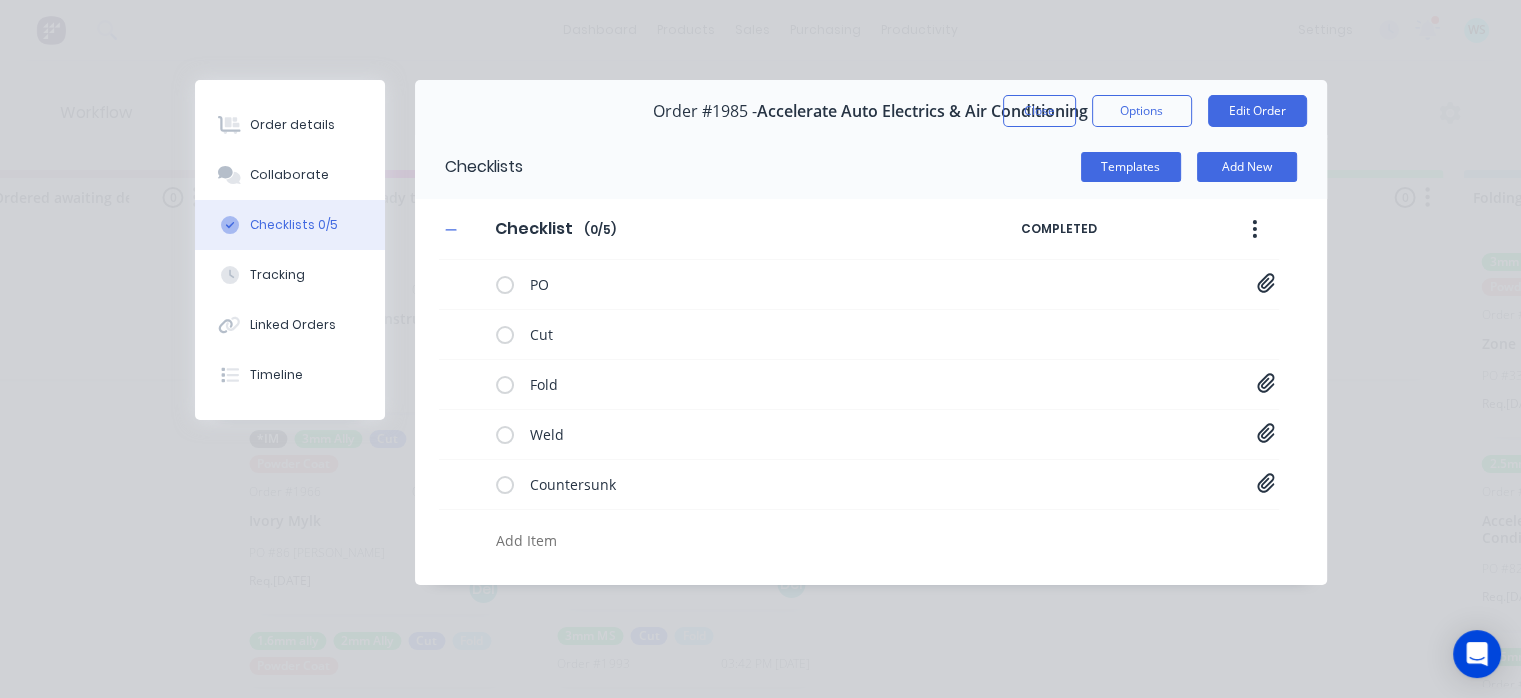 click 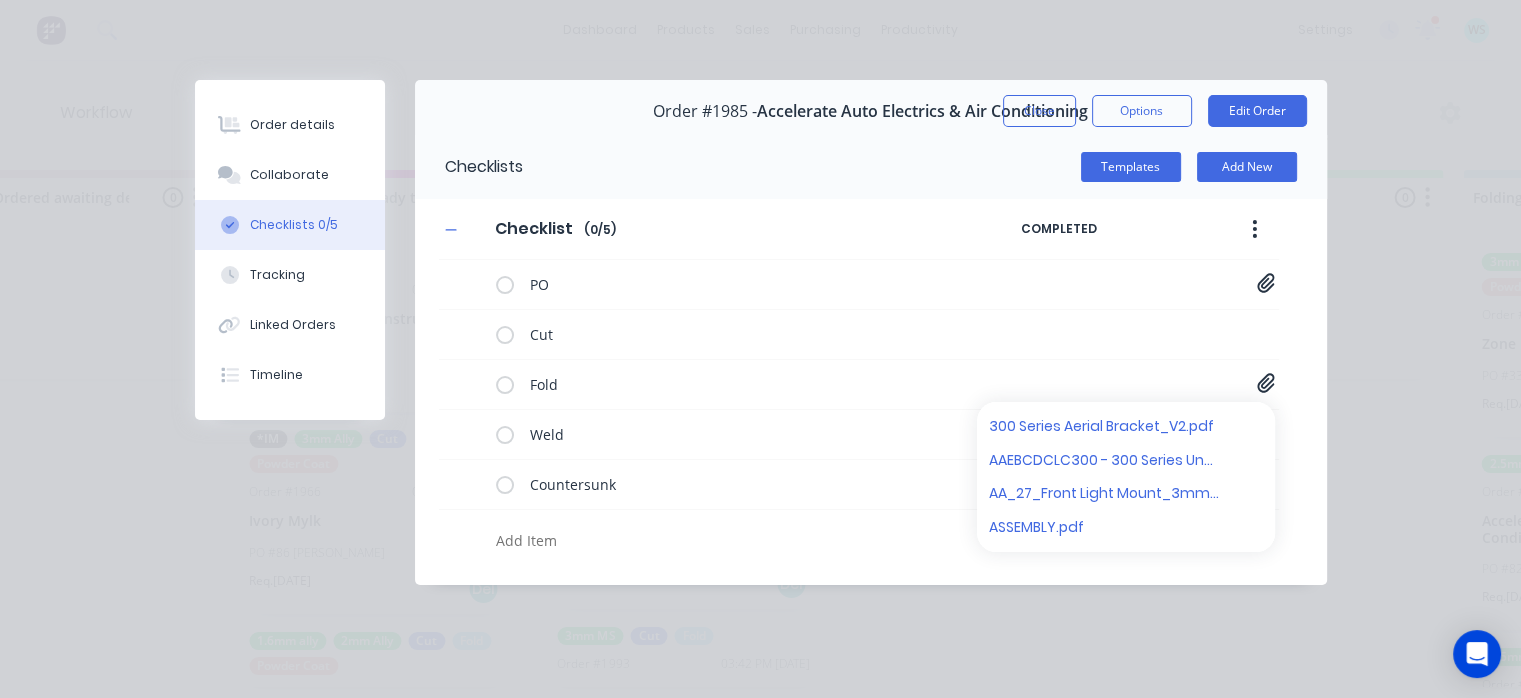 click on "300 Series Aerial Bracket_V2.pdf" at bounding box center [1105, 426] 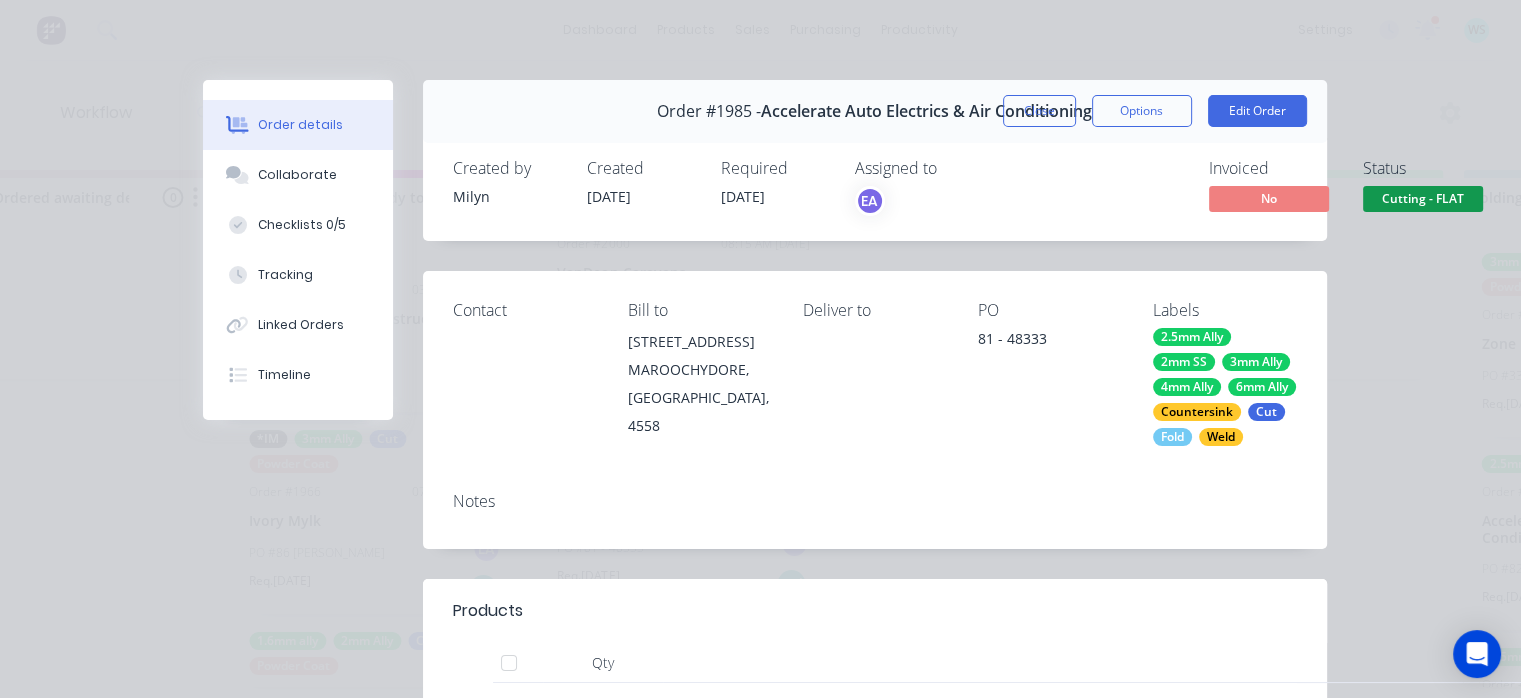click on "Close" at bounding box center (1039, 111) 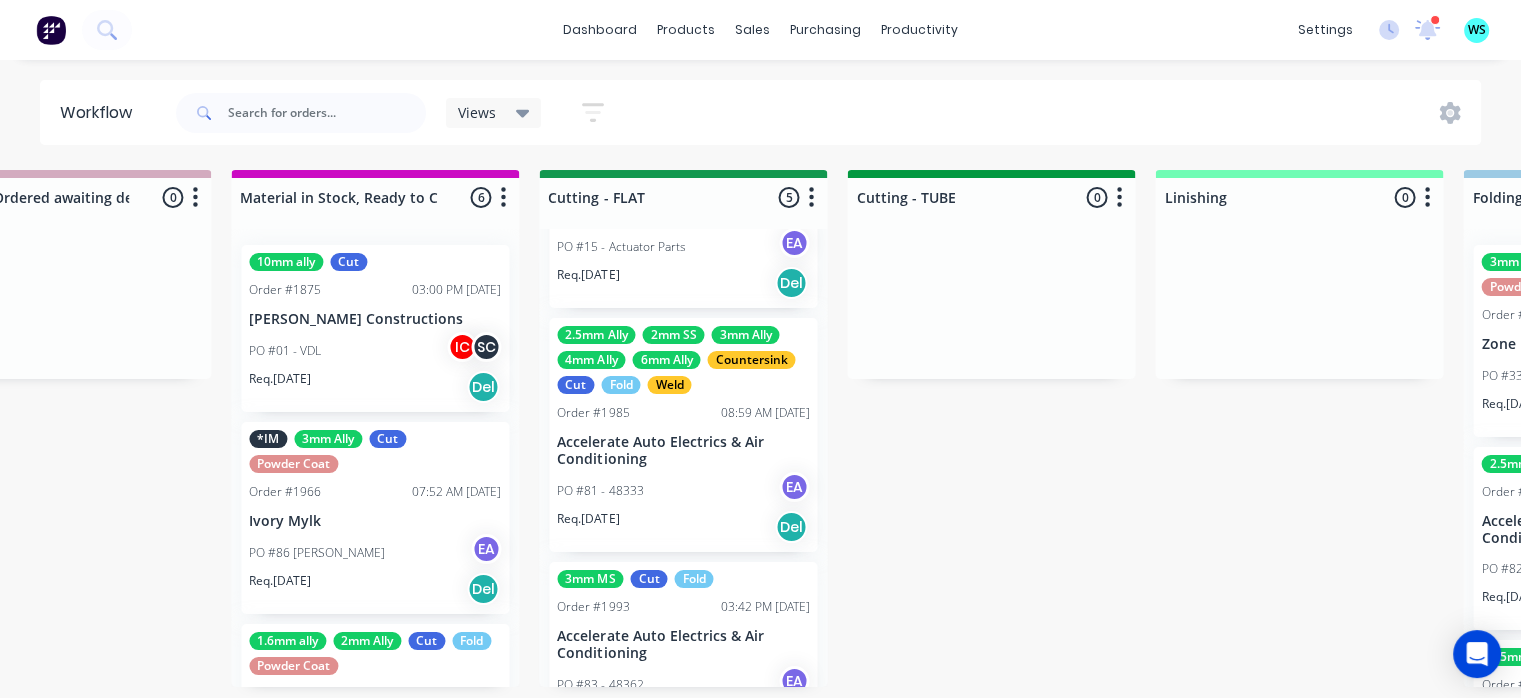 scroll, scrollTop: 616, scrollLeft: 0, axis: vertical 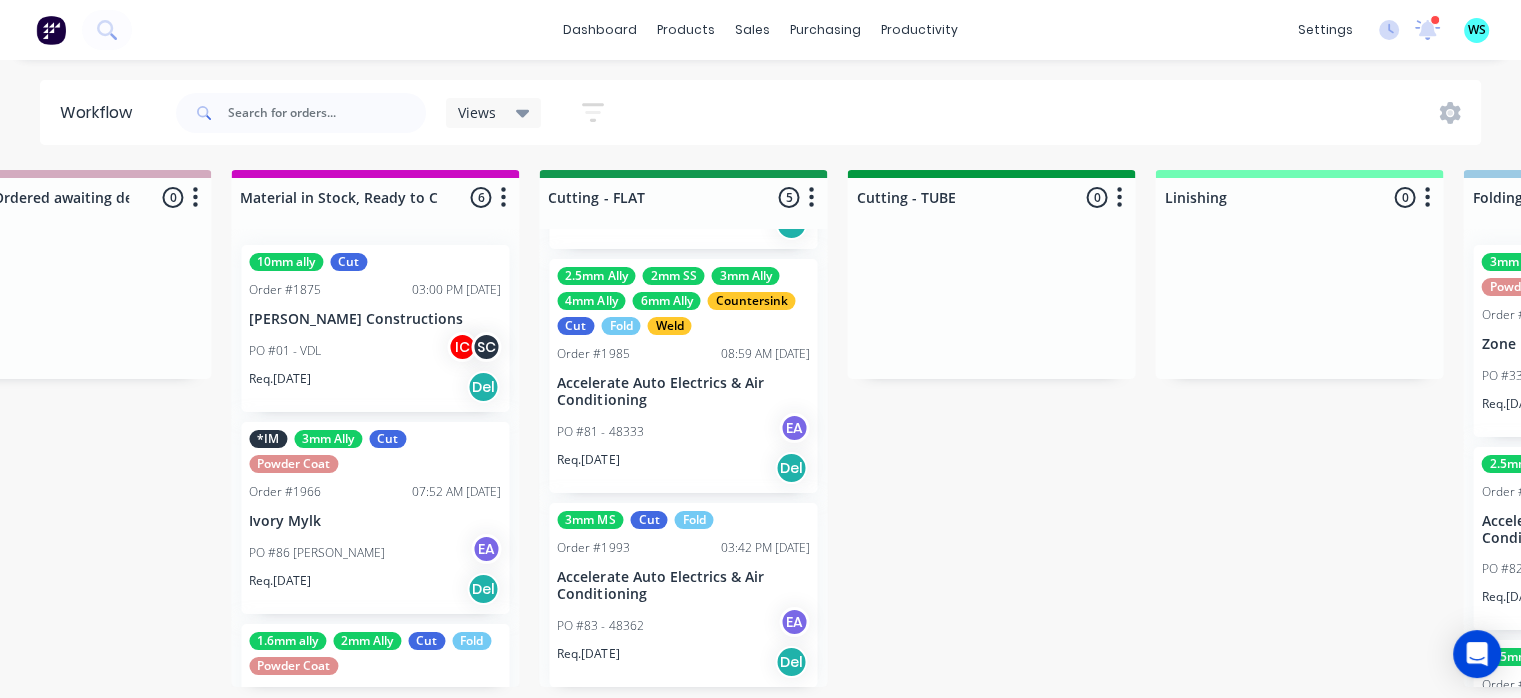 click on "PO #83 - 48362" at bounding box center (600, 626) 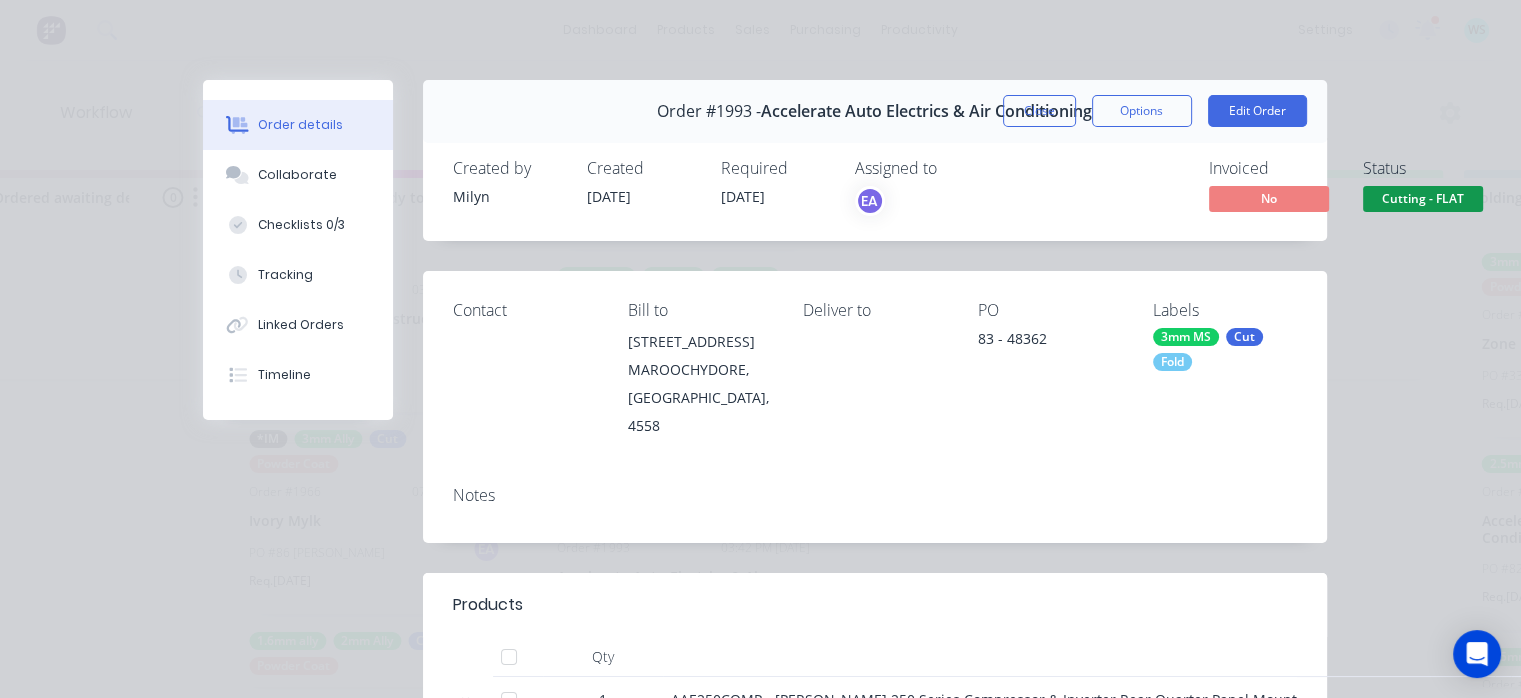 click on "Checklists 0/3" at bounding box center [301, 225] 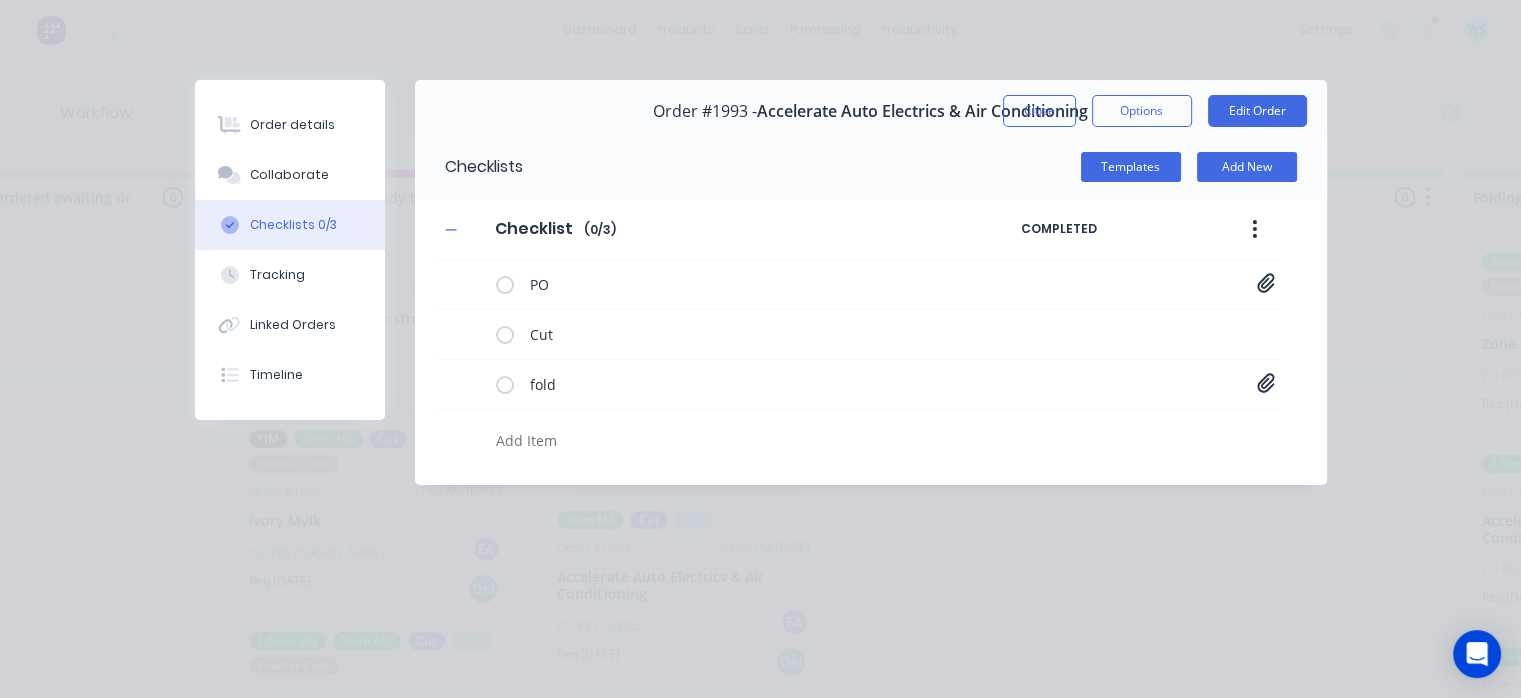 click 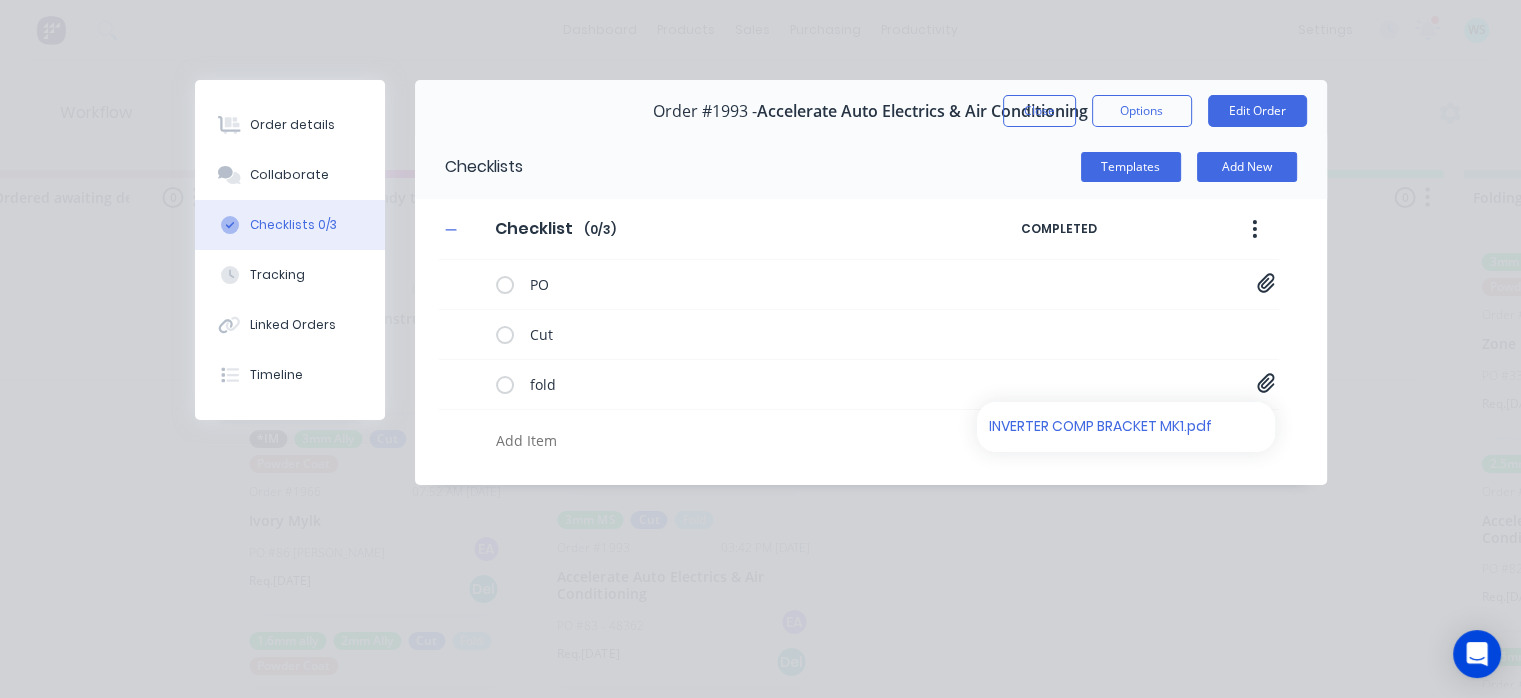 click on "INVERTER COMP BRACKET MK1.pdf" at bounding box center [1105, 426] 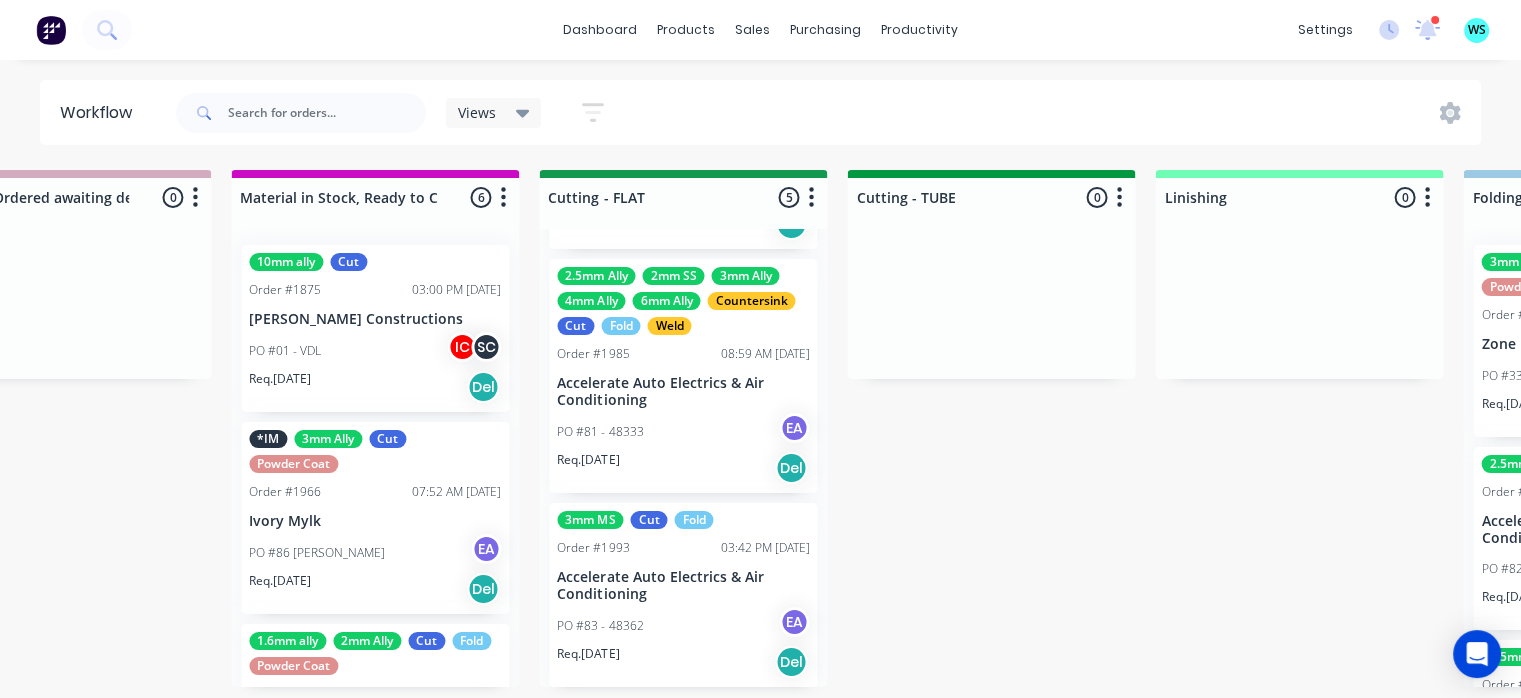 type on "x" 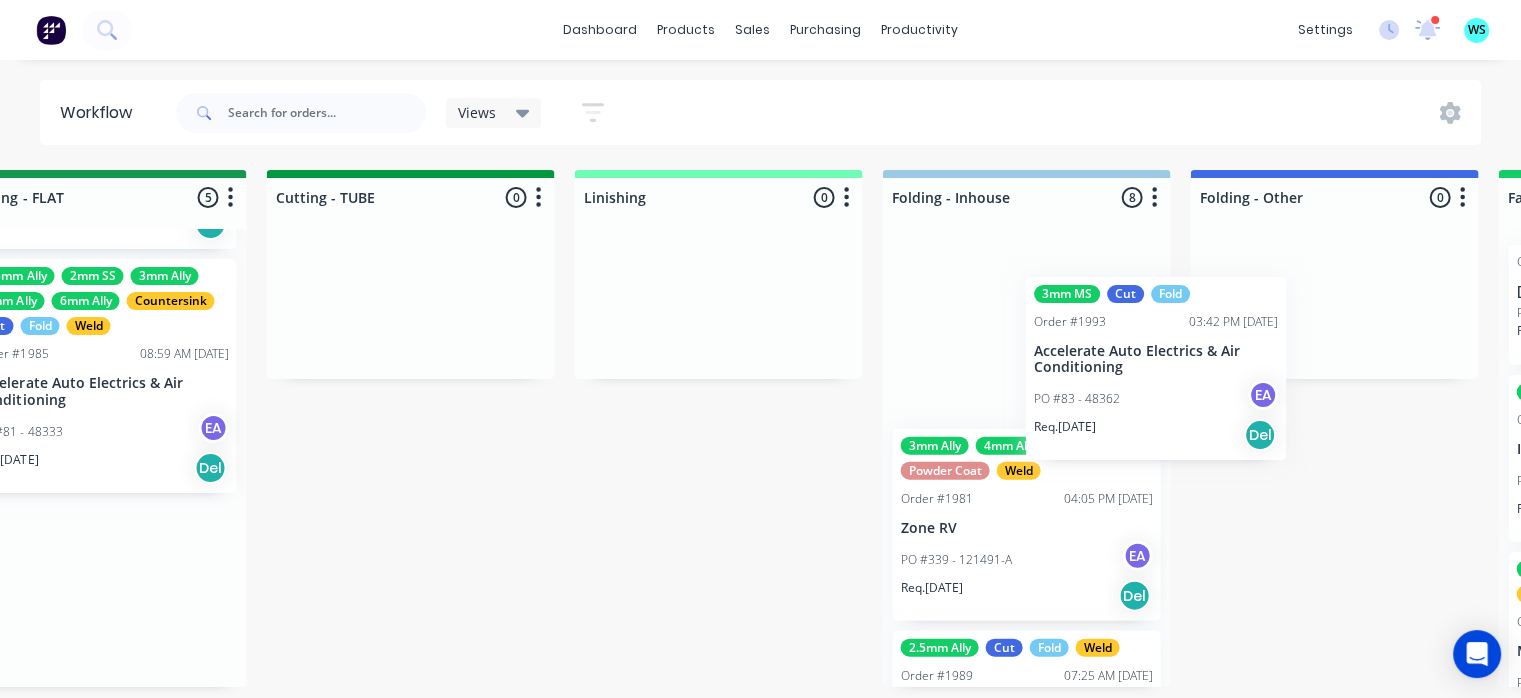 scroll, scrollTop: 4, scrollLeft: 3784, axis: both 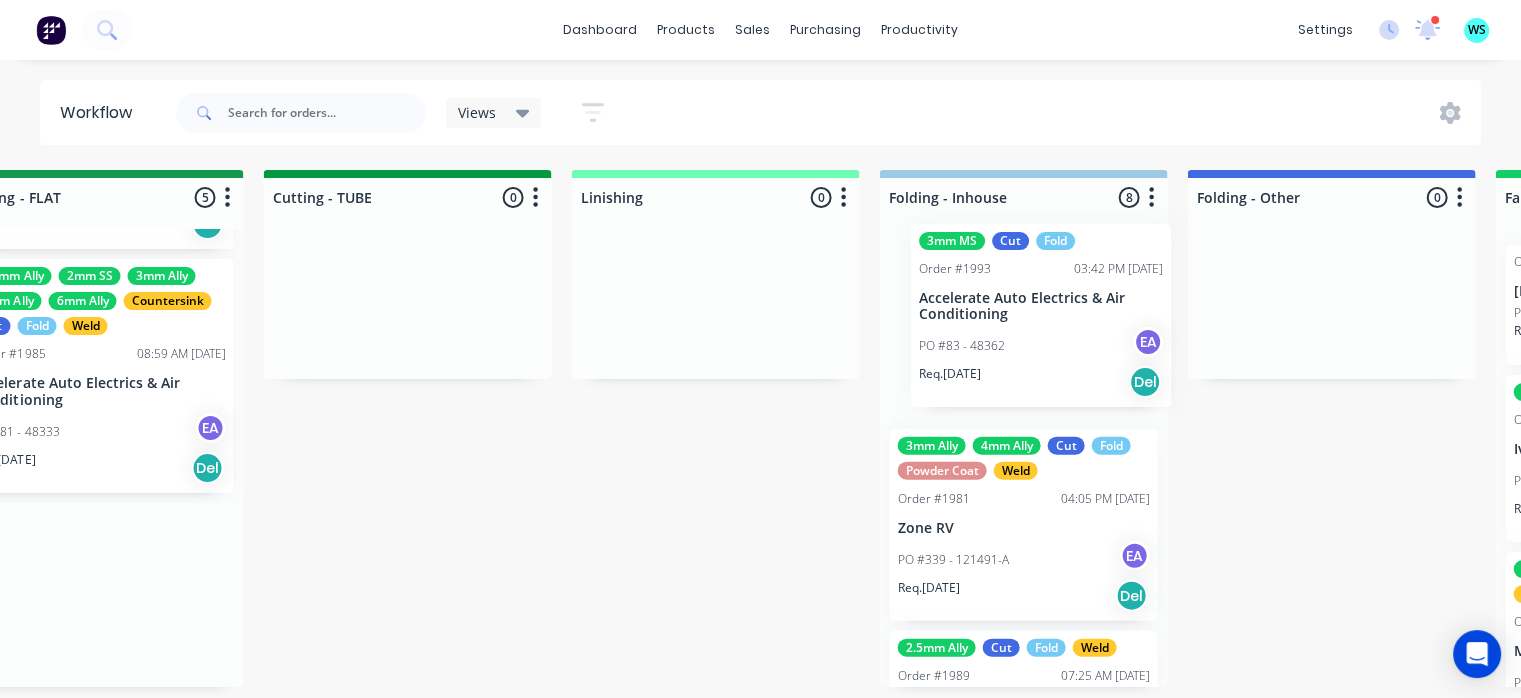 drag, startPoint x: 605, startPoint y: 594, endPoint x: 862, endPoint y: 607, distance: 257.32858 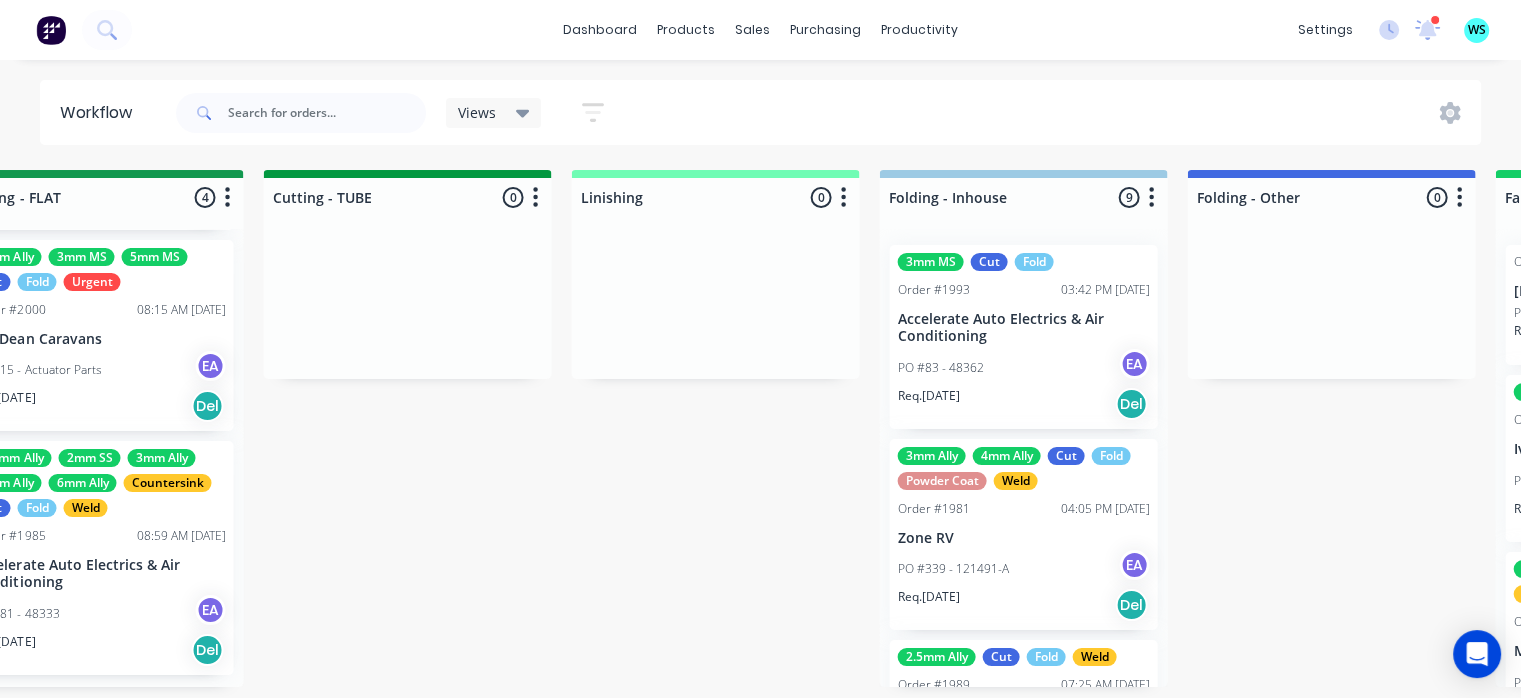 scroll, scrollTop: 422, scrollLeft: 0, axis: vertical 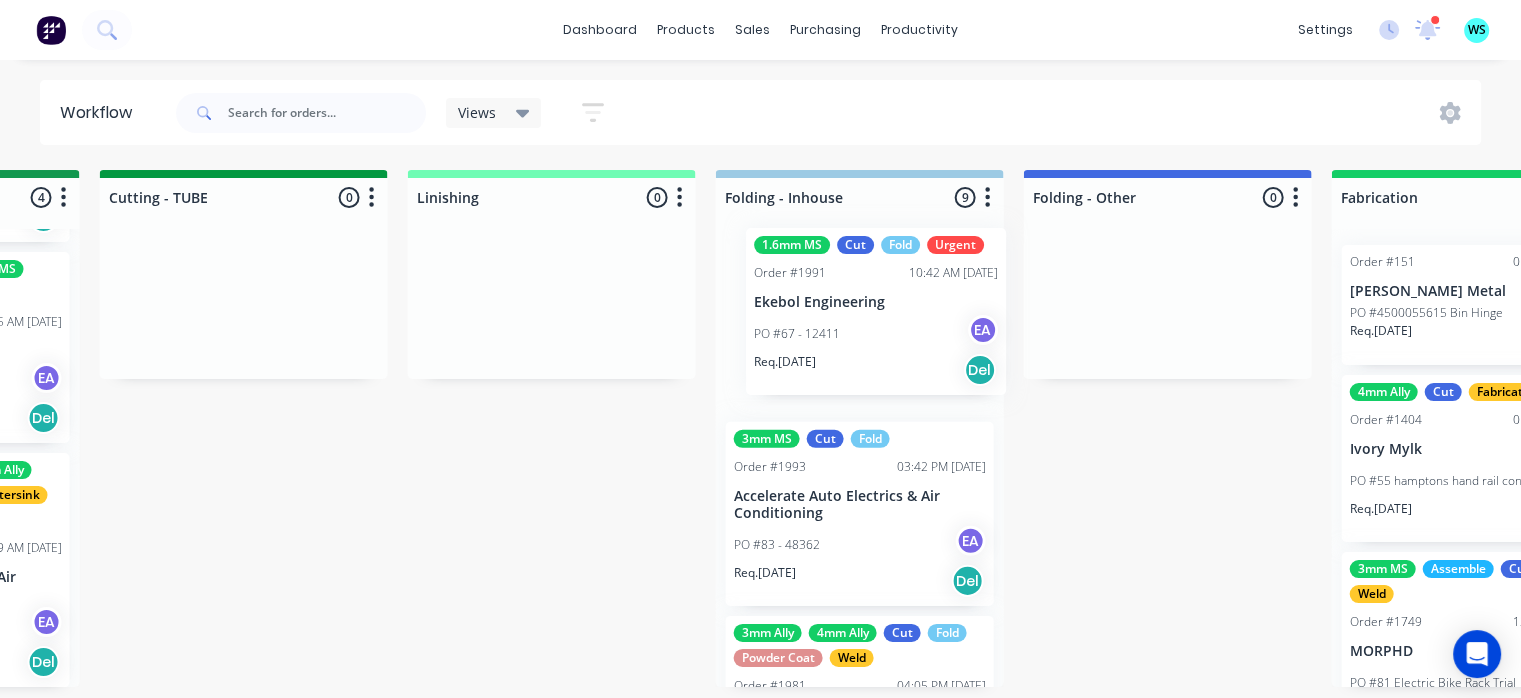 drag, startPoint x: 573, startPoint y: 541, endPoint x: 827, endPoint y: 360, distance: 311.8926 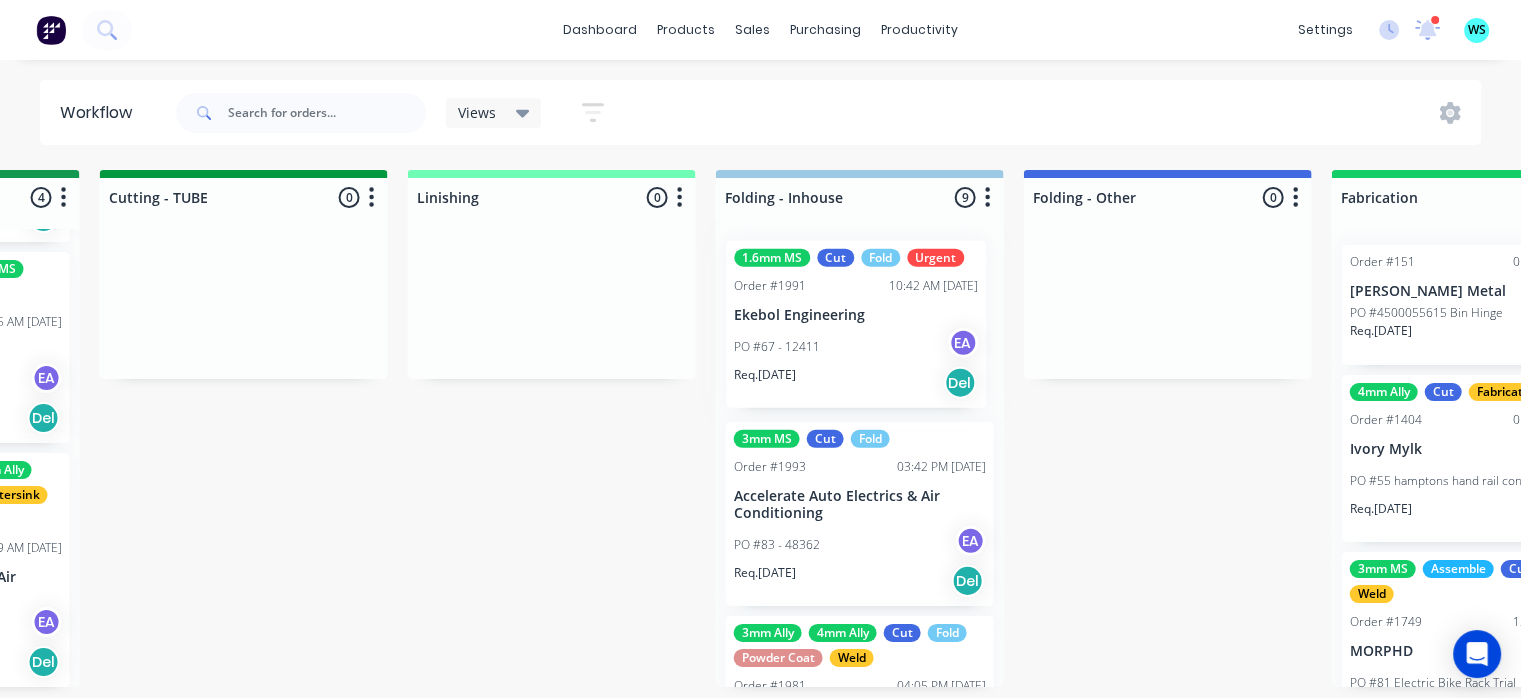 click on "3mm MS Cut Fold Order #1993 03:42 PM [DATE] Accelerate Auto Electrics & Air Conditioning PO #83 - 48362 EA Req. [DATE] Del 3mm Ally 4mm Ally Cut Fold Powder Coat Weld Order #1981 04:05 PM [DATE] Zone RV PO #339 - 121491-A EA Req. [DATE] Del 2.5mm Ally Cut Fold Weld Order #1989 07:25 AM [DATE] Accelerate Auto Electrics & Air Conditioning PO #82 - 48349
EA Req. [DATE] Del 2.5mm Ally Cut Fold Weld Order #1924 03:32 PM [DATE] Crome PO #08 - Control Panel Cover EA Req. [DATE] Del 4mm Ally 5mm ally Cut Fold Urgent Order #2001 12:39 PM [DATE] Vision RV PO #205 - 4802 - [PERSON_NAME] Can Holders
EA Req. [DATE] Del *MORPHD 3mm Ally Cut Fold M6 Small Flange Hexnut Powder Coat Weld Order #1946 09:24 AM [DATE] MORPHD PO #96 Jimny Stock Order #5 EA Req. [DATE] Del 1.6mm SS 2.5mm Ally 2mm Ally 3mm Ally 3mm MS 6mm Ally Cut Fold Quote Order #1911 02:19 PM [DATE] Smoke Fabrication PO #114 - Recurring NPS Console & Drawers Order
EA SC Req. [DATE] Del 2mm SS Cut Fold Order #1949 02:30 PM [DATE] EA Req." at bounding box center [860, 458] 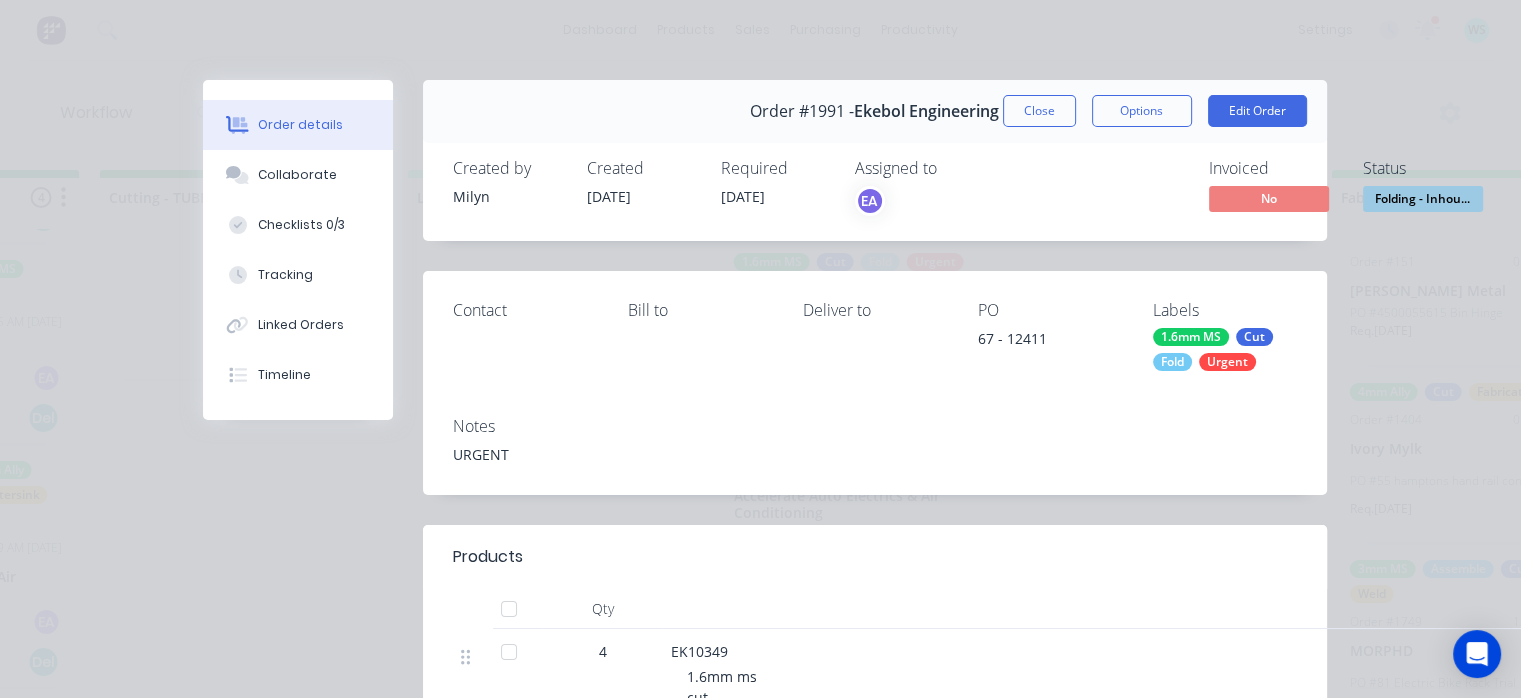 click on "Close" at bounding box center [1039, 111] 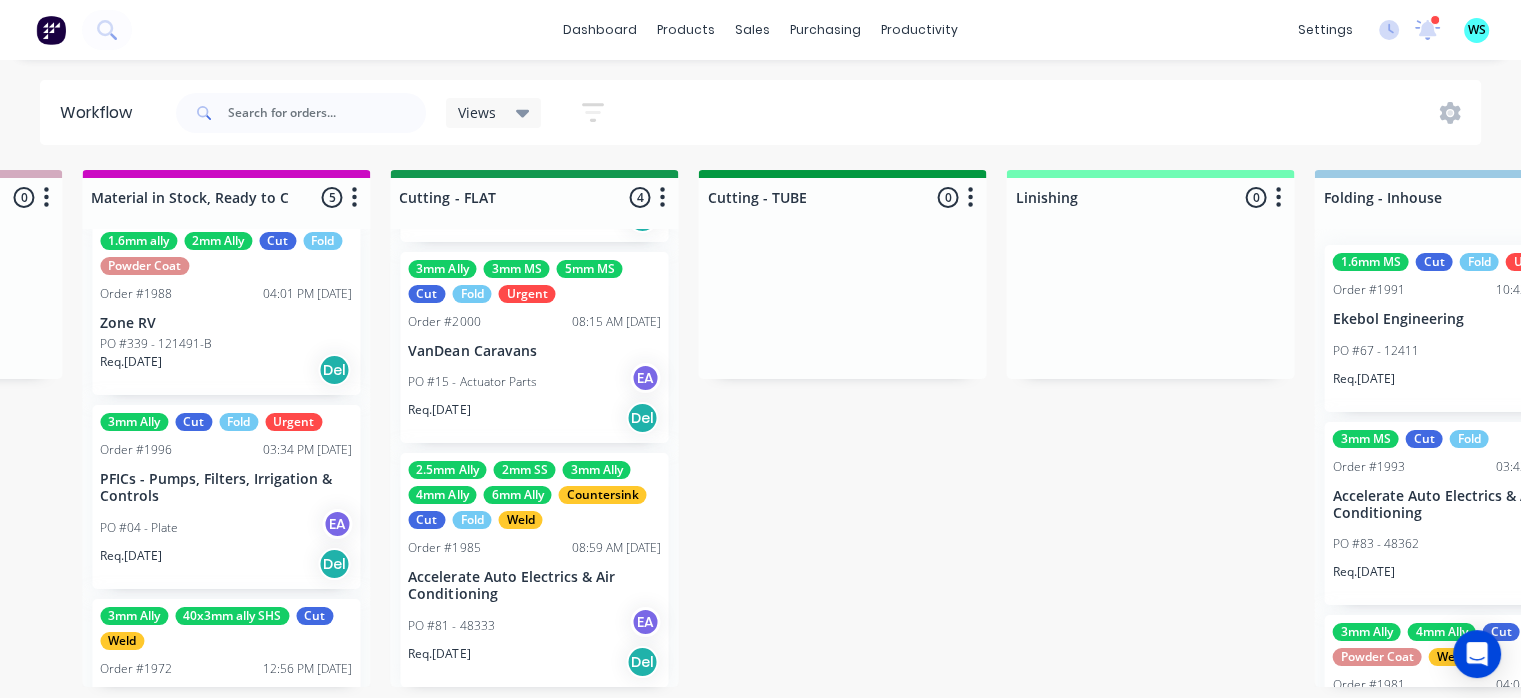 scroll, scrollTop: 4, scrollLeft: 3016, axis: both 